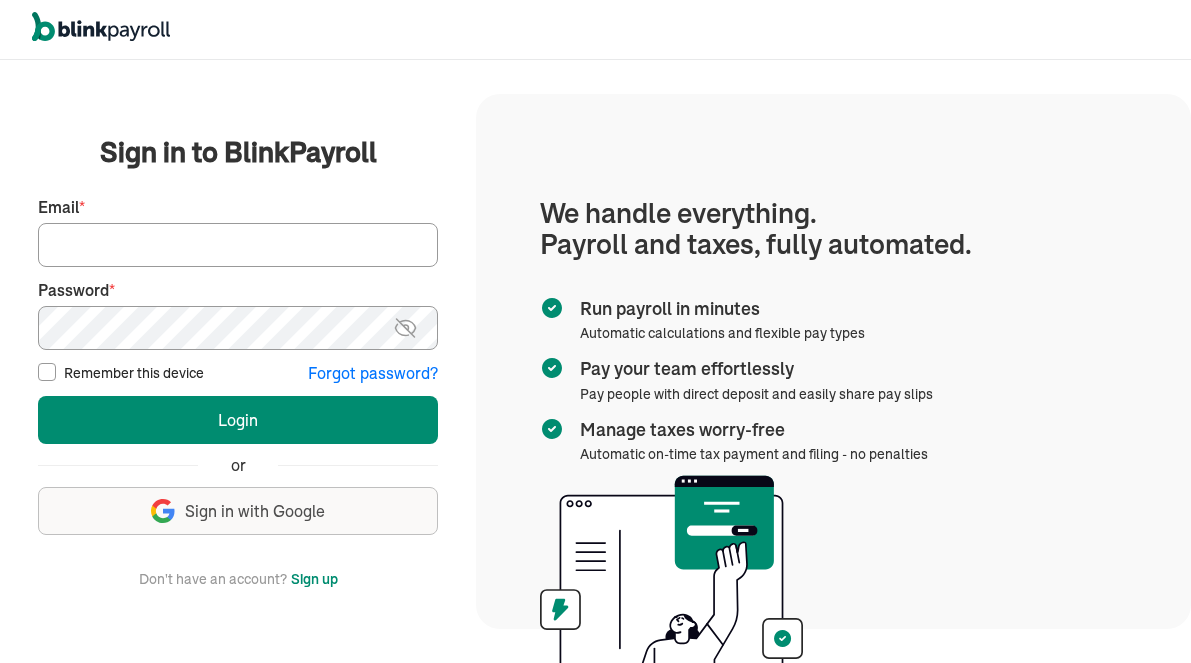 scroll, scrollTop: 0, scrollLeft: 0, axis: both 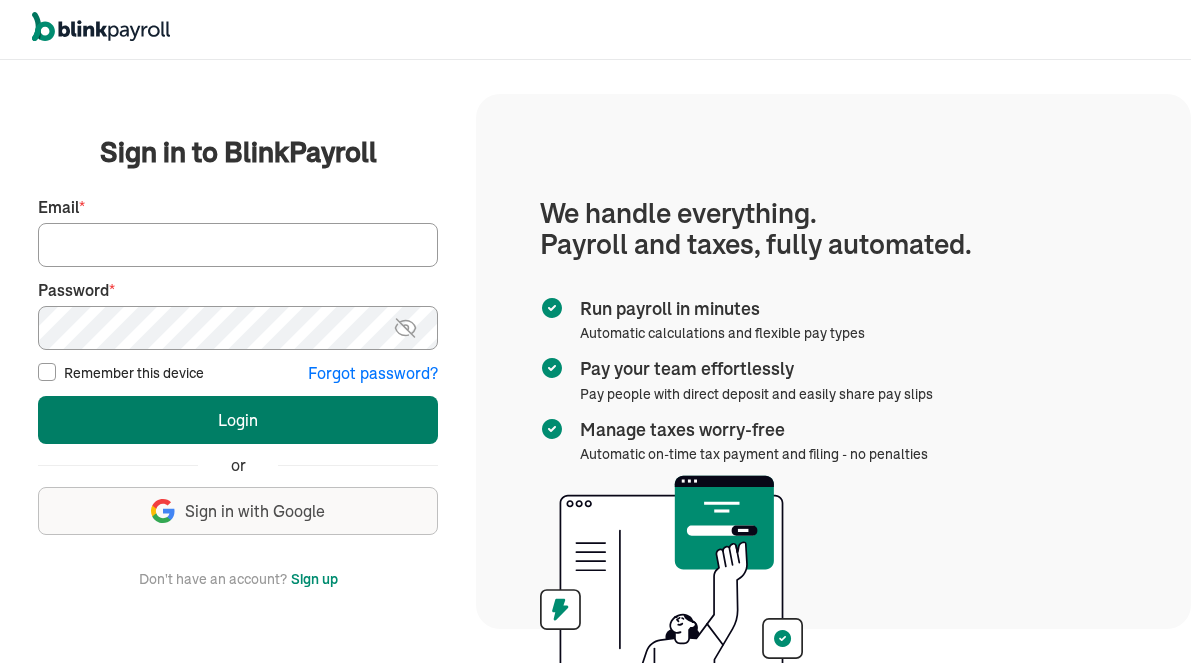 type on "[EMAIL]" 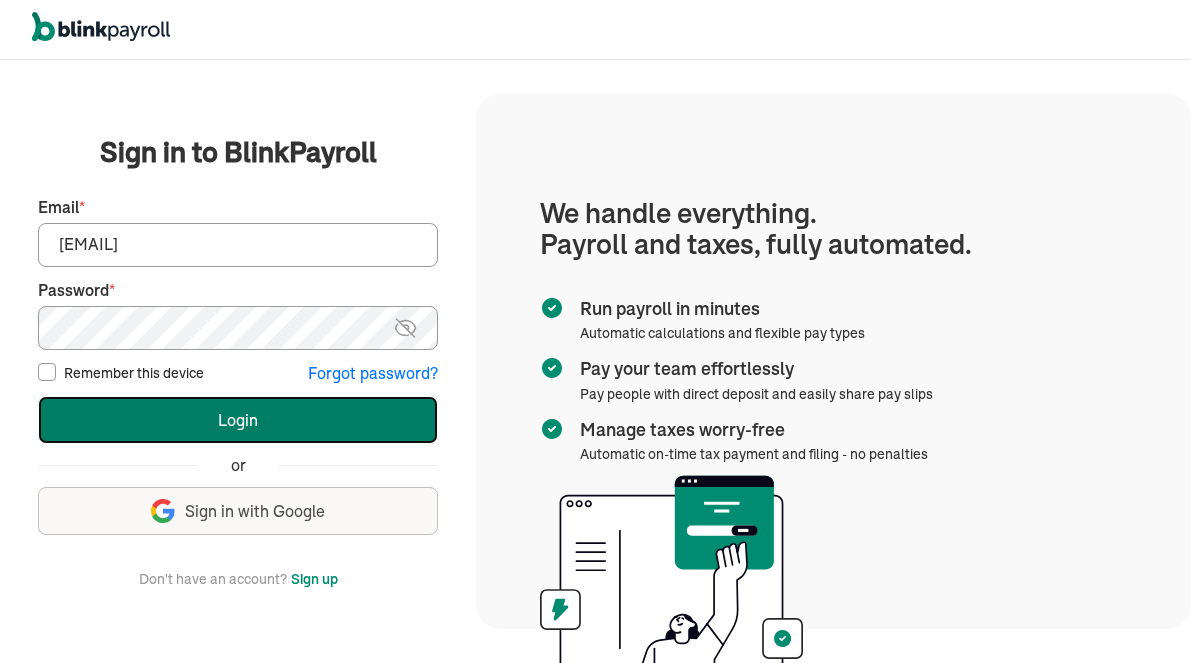 click on "Login" at bounding box center [238, 420] 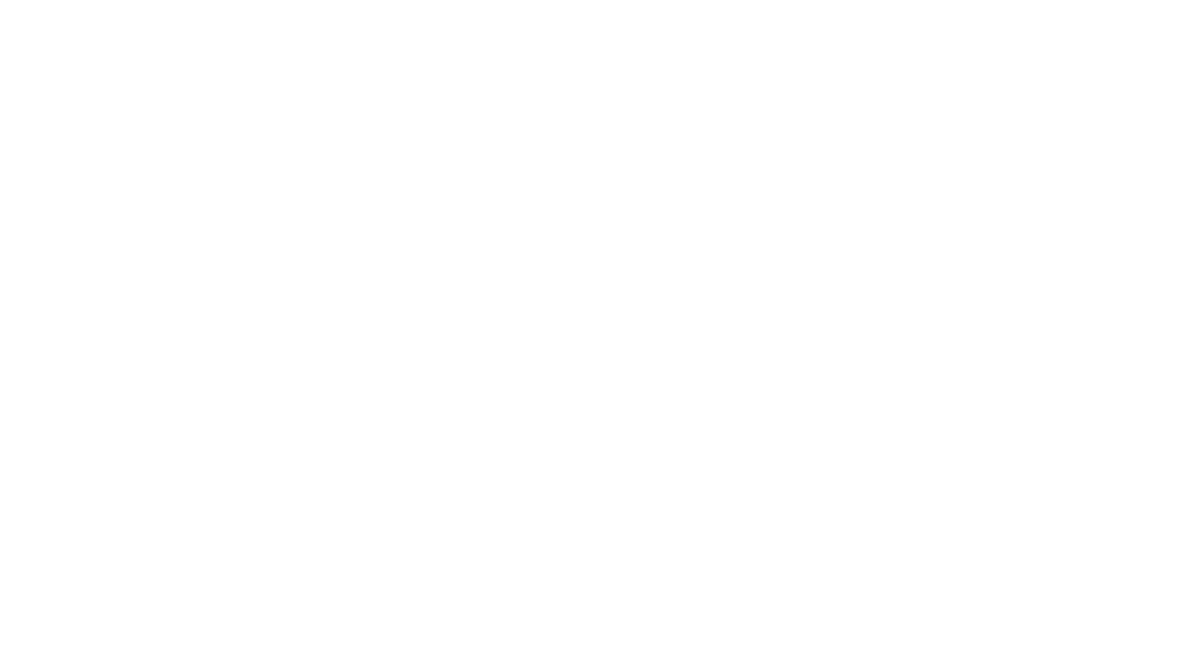 scroll, scrollTop: 0, scrollLeft: 0, axis: both 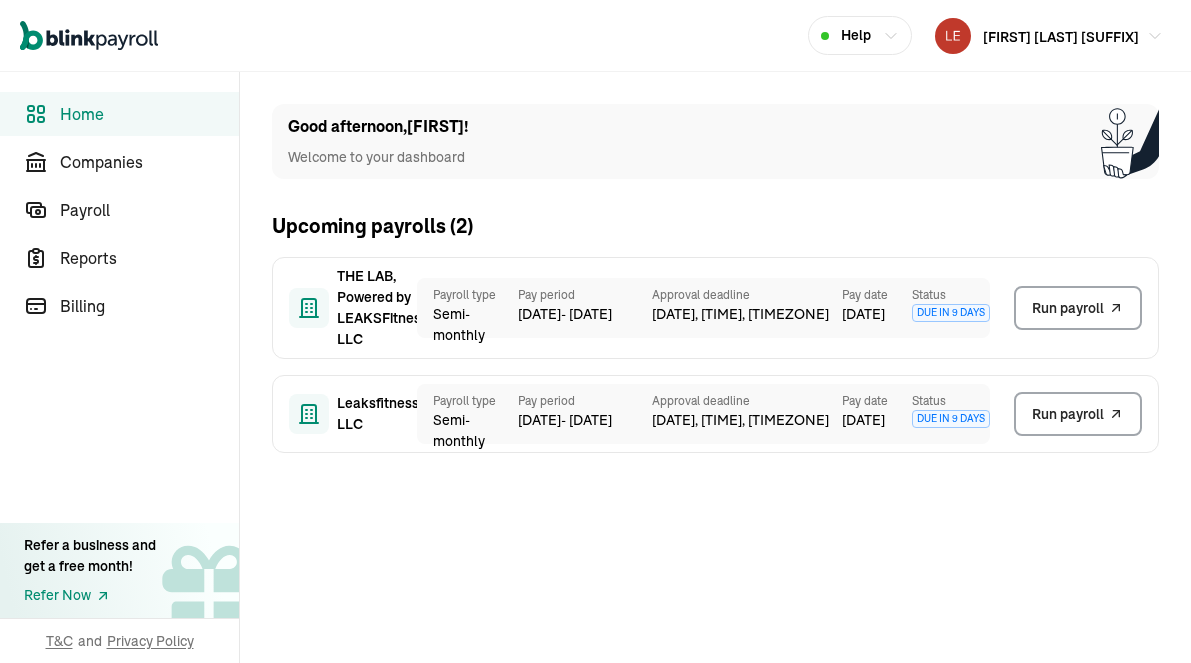 click on "27 Jul  -   9 Aug" at bounding box center (585, 314) 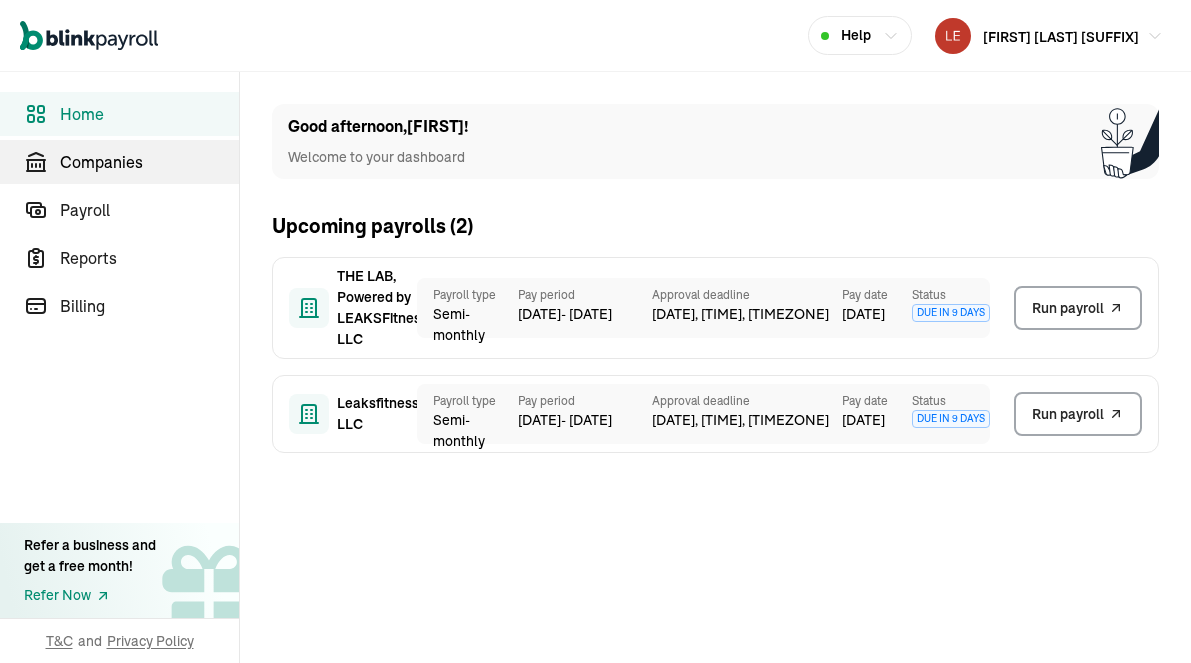 click on "Companies" at bounding box center (149, 162) 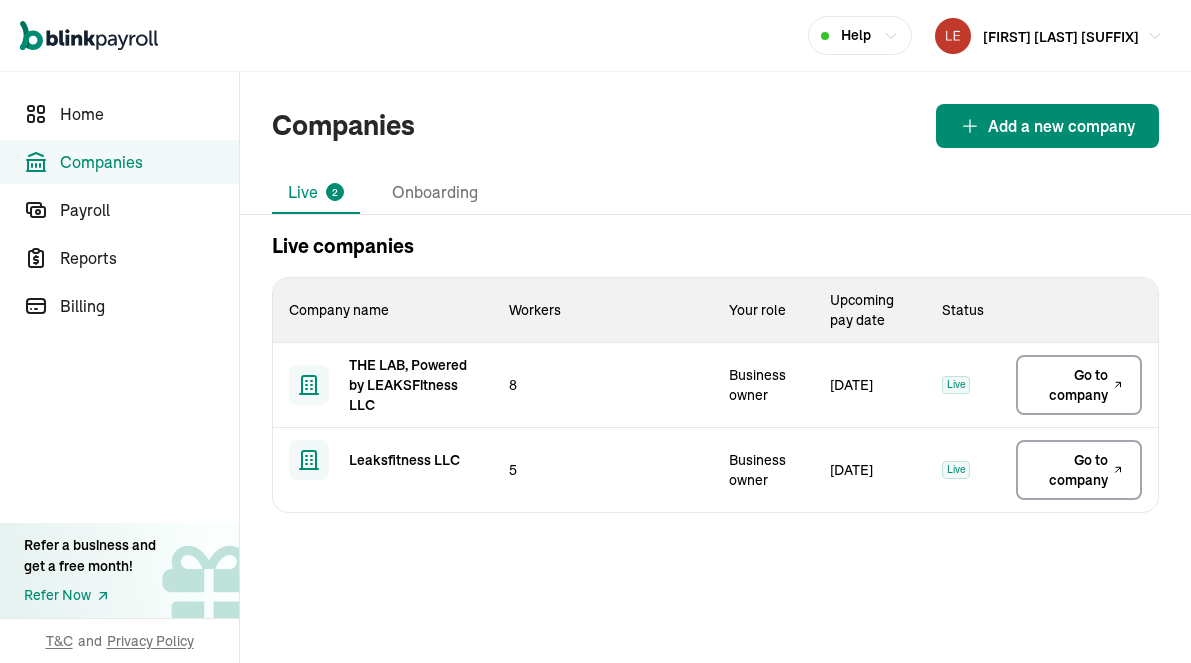 click on "Go to company" at bounding box center (1070, 385) 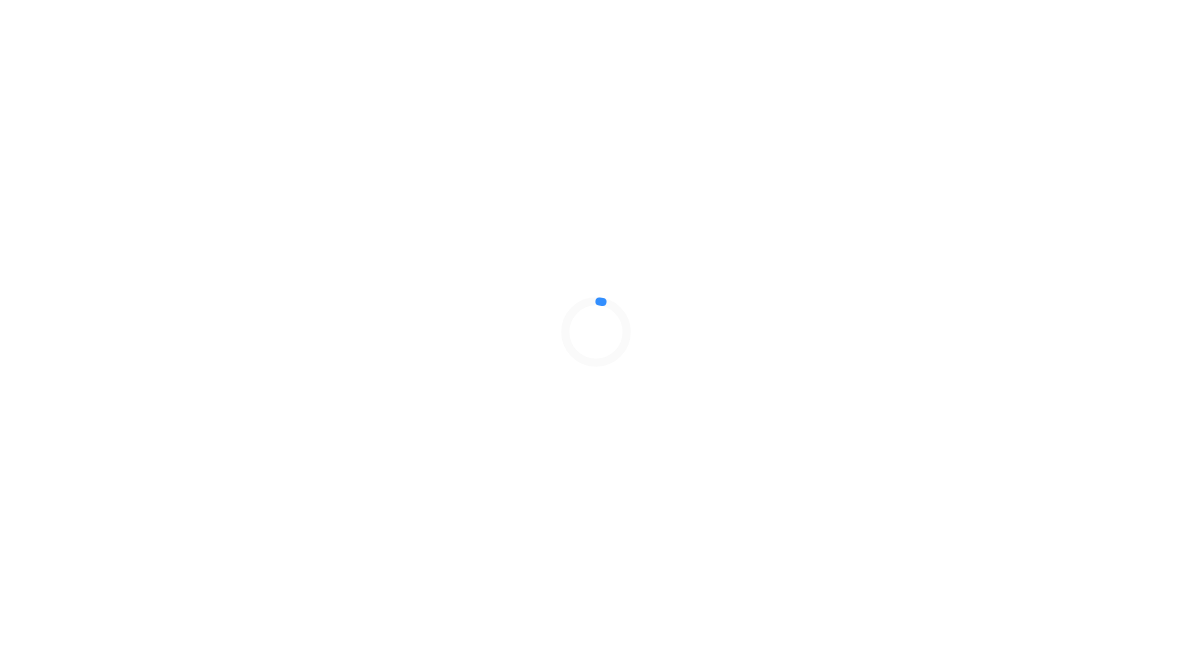scroll, scrollTop: 0, scrollLeft: 0, axis: both 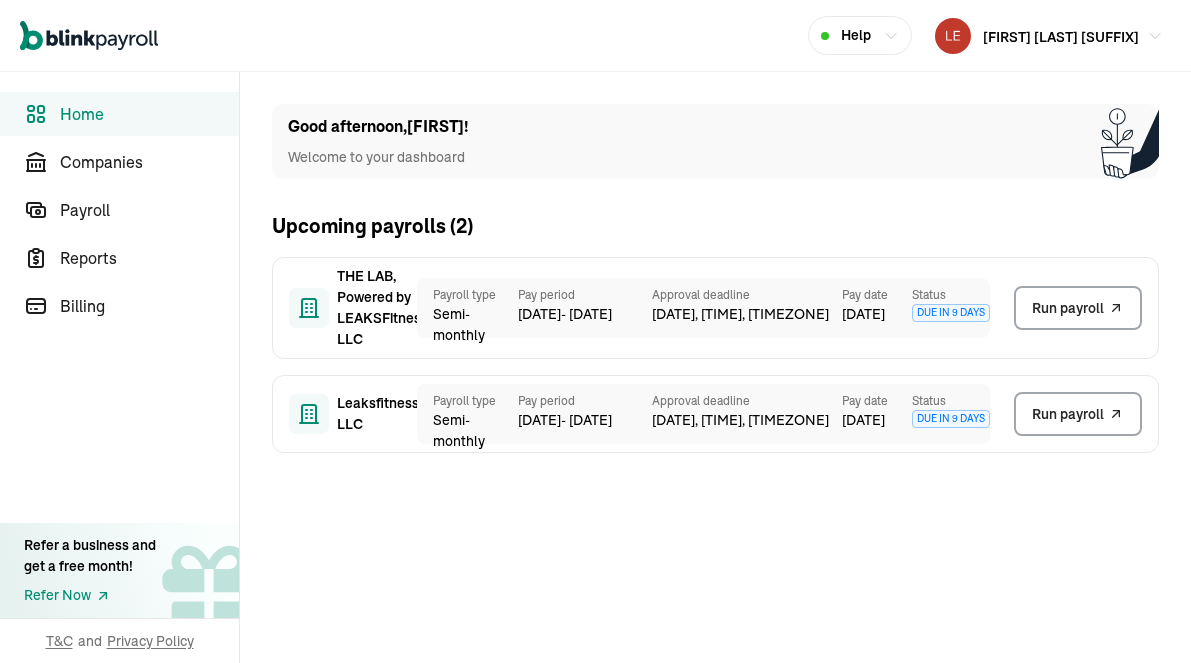 click on "[DATE] - [DATE]" at bounding box center [585, 314] 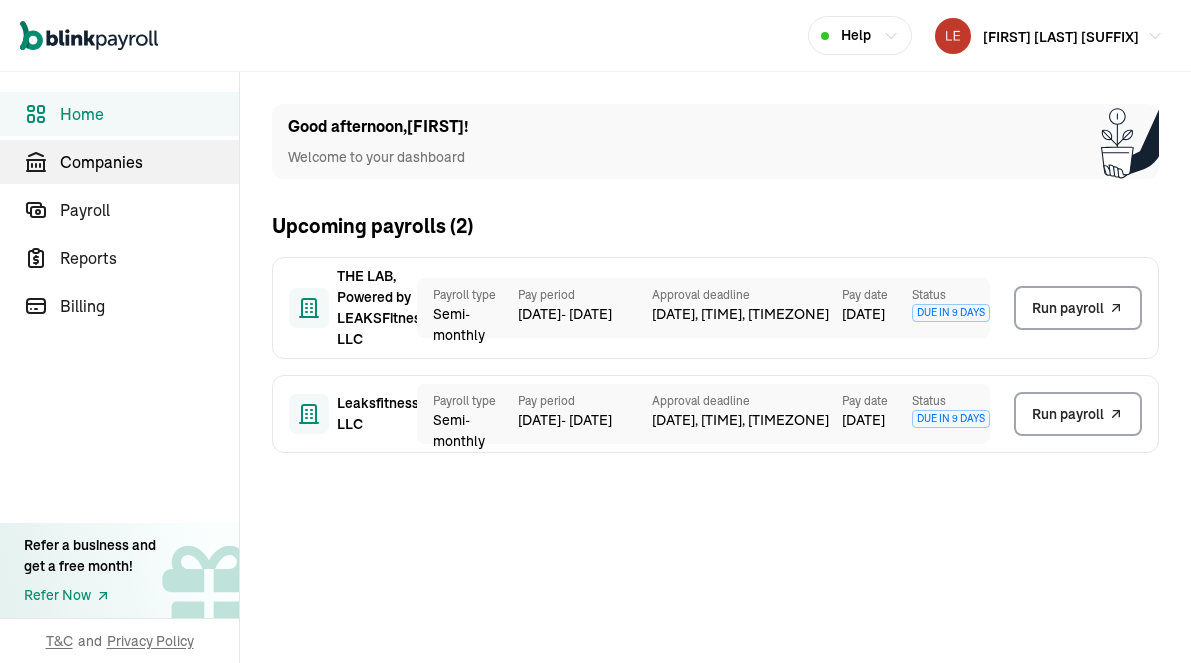 click on "Companies" at bounding box center [149, 162] 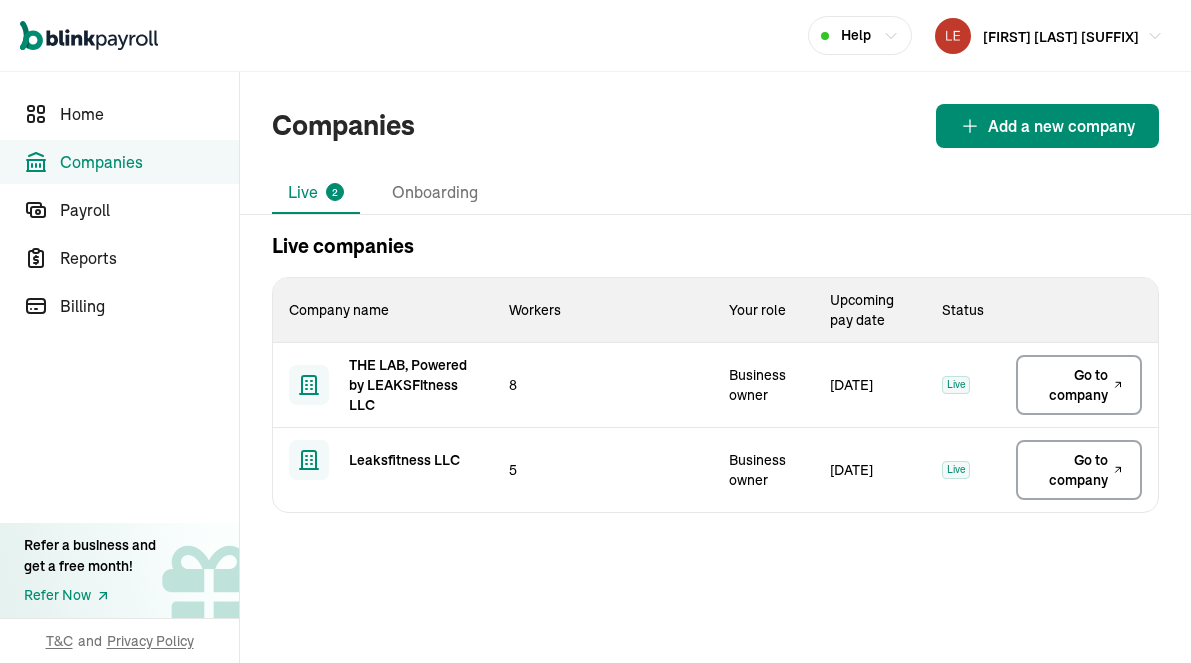 click on "Go to company" at bounding box center (1070, 385) 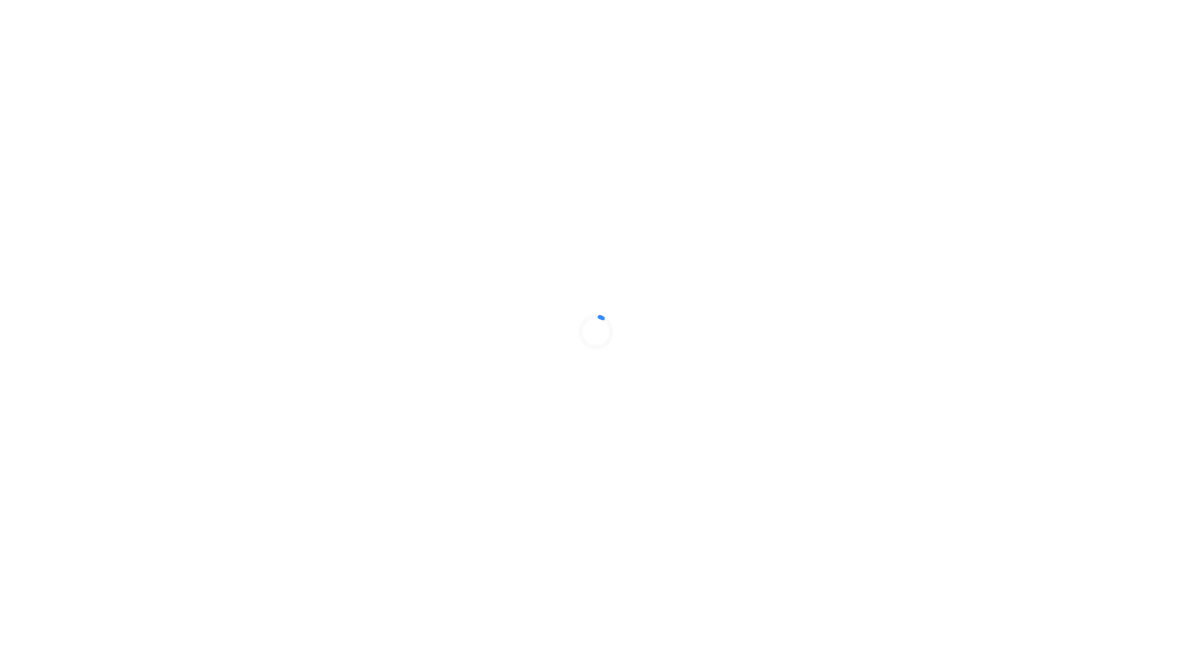 scroll, scrollTop: 0, scrollLeft: 0, axis: both 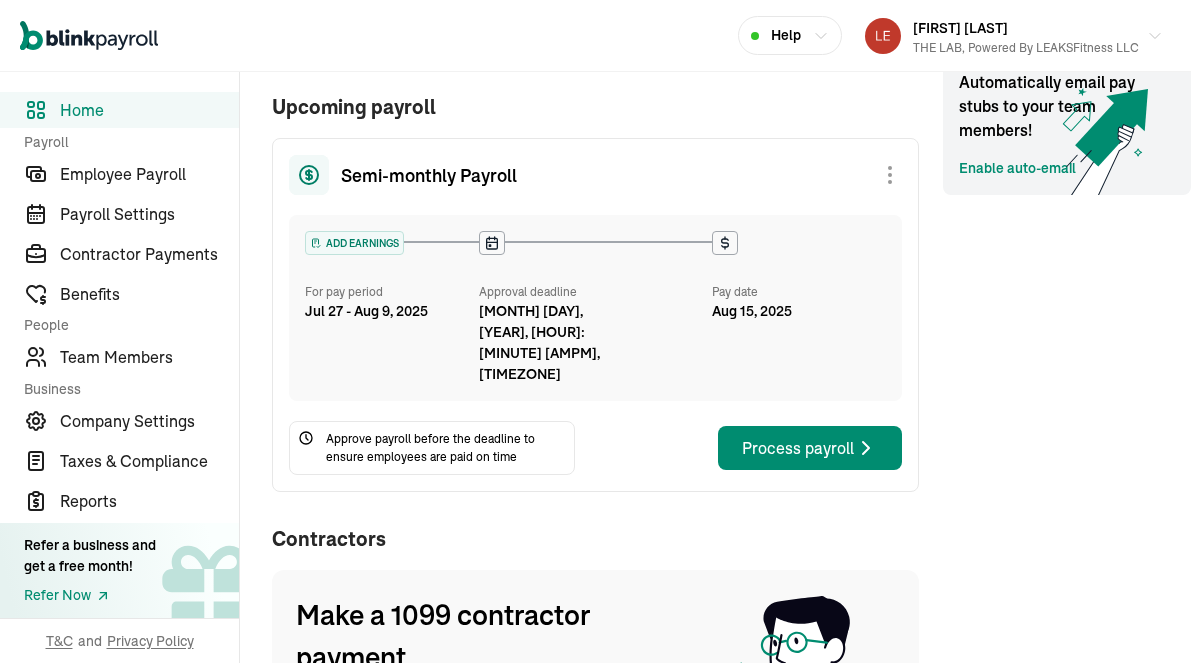 click on "Contractor Payments" at bounding box center (149, 254) 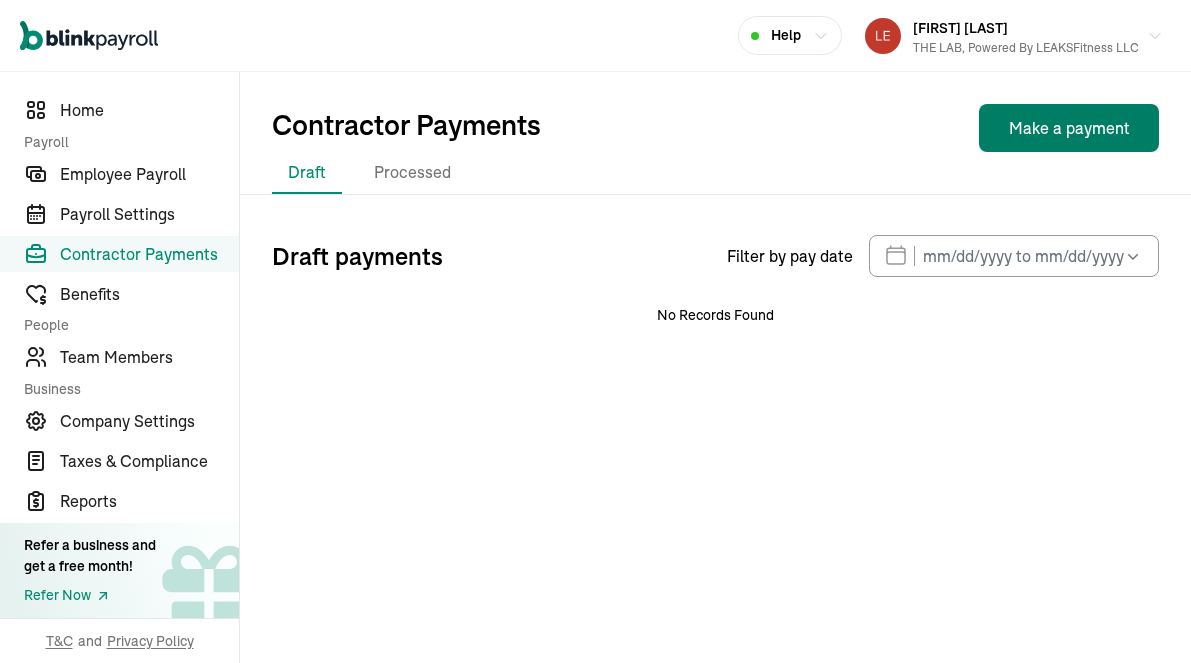 click on "Make a payment" at bounding box center [1069, 128] 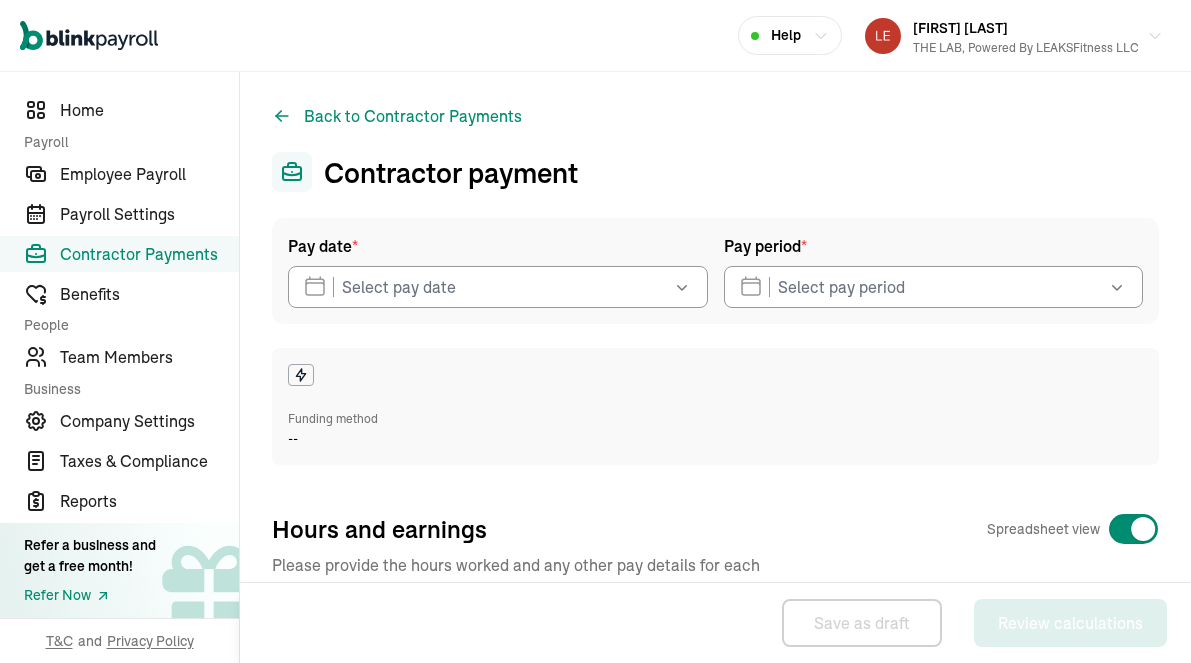 select on "direct_deposit" 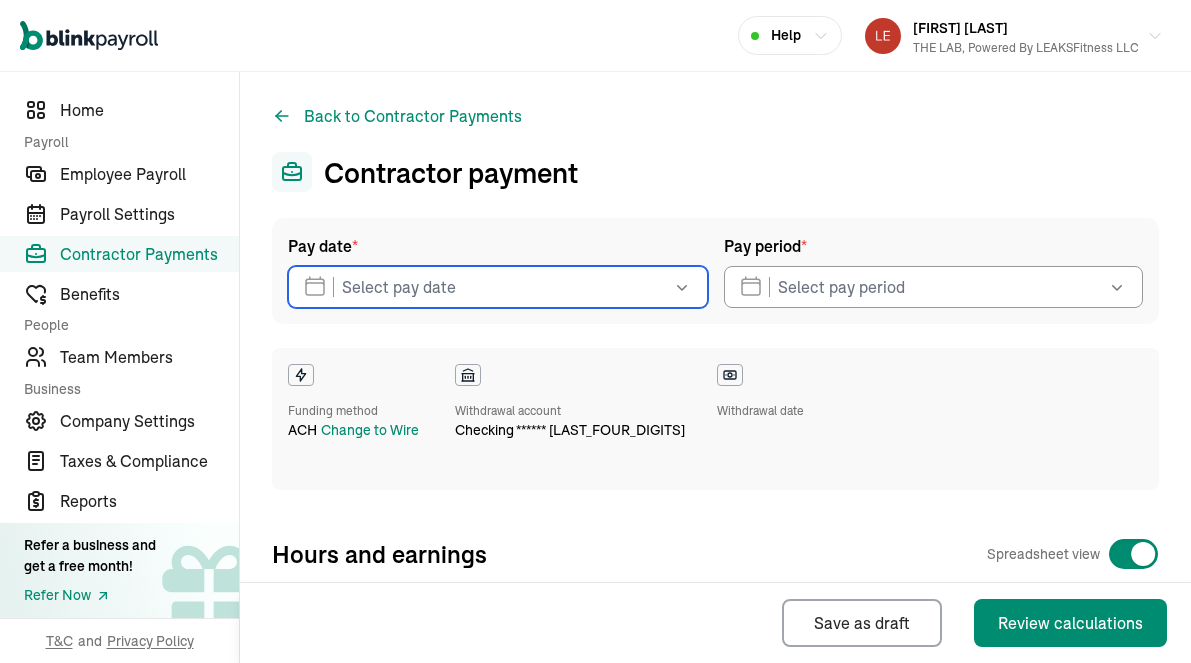 click at bounding box center [498, 287] 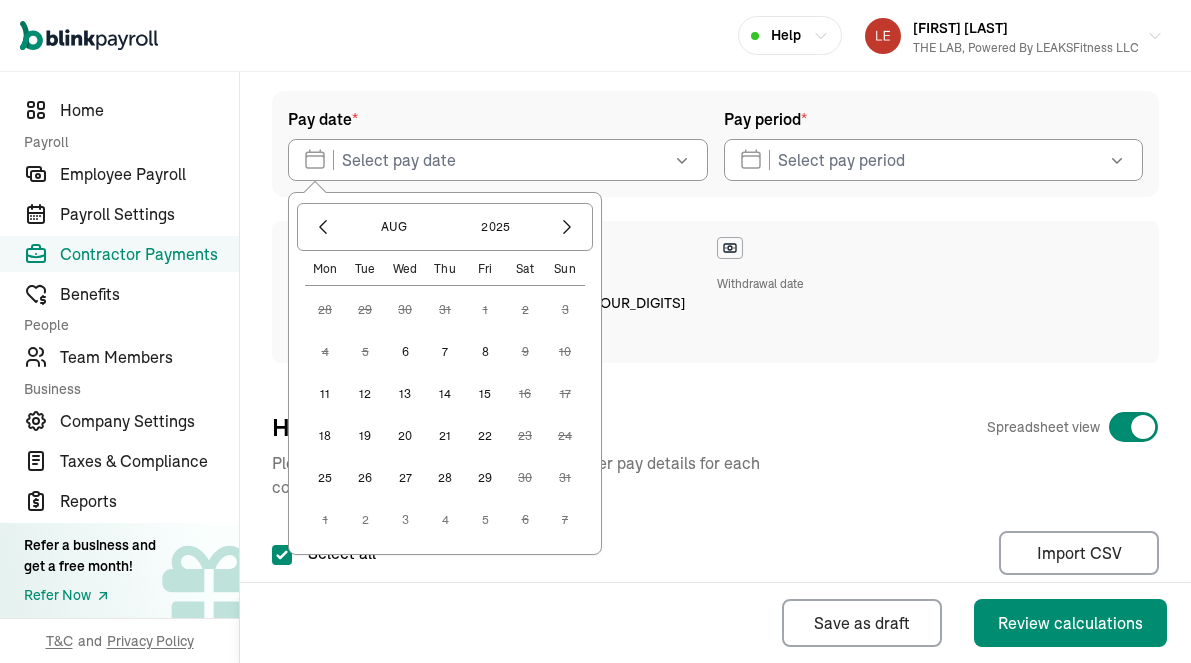 click on "6" at bounding box center [405, 352] 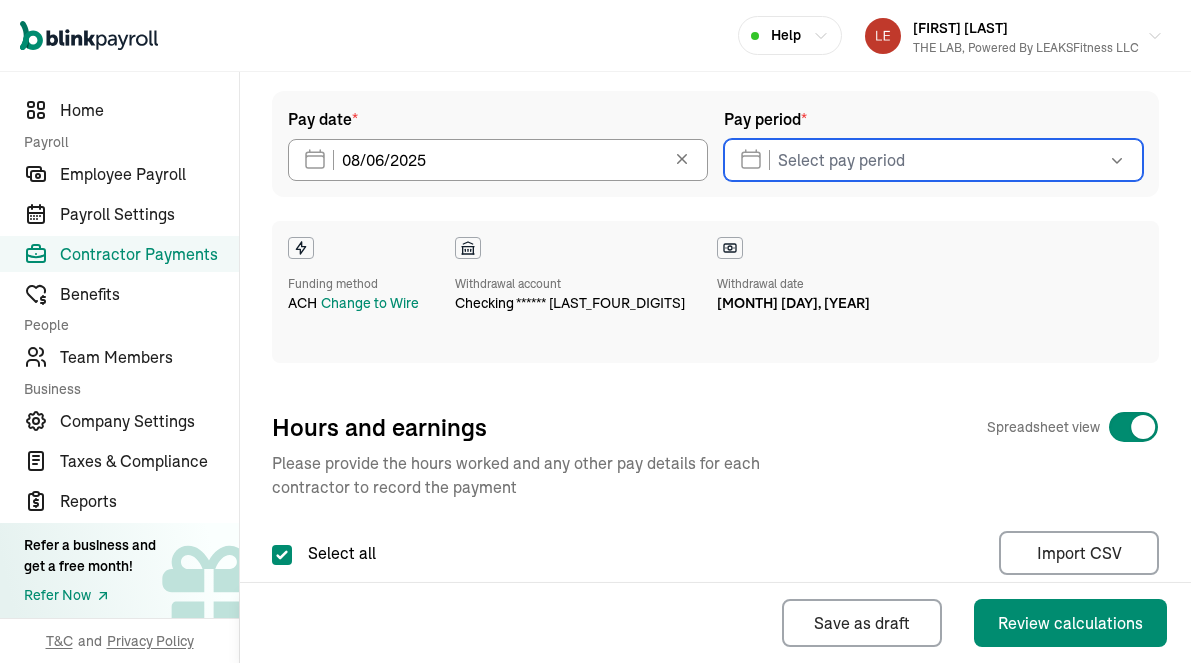 click at bounding box center [934, 160] 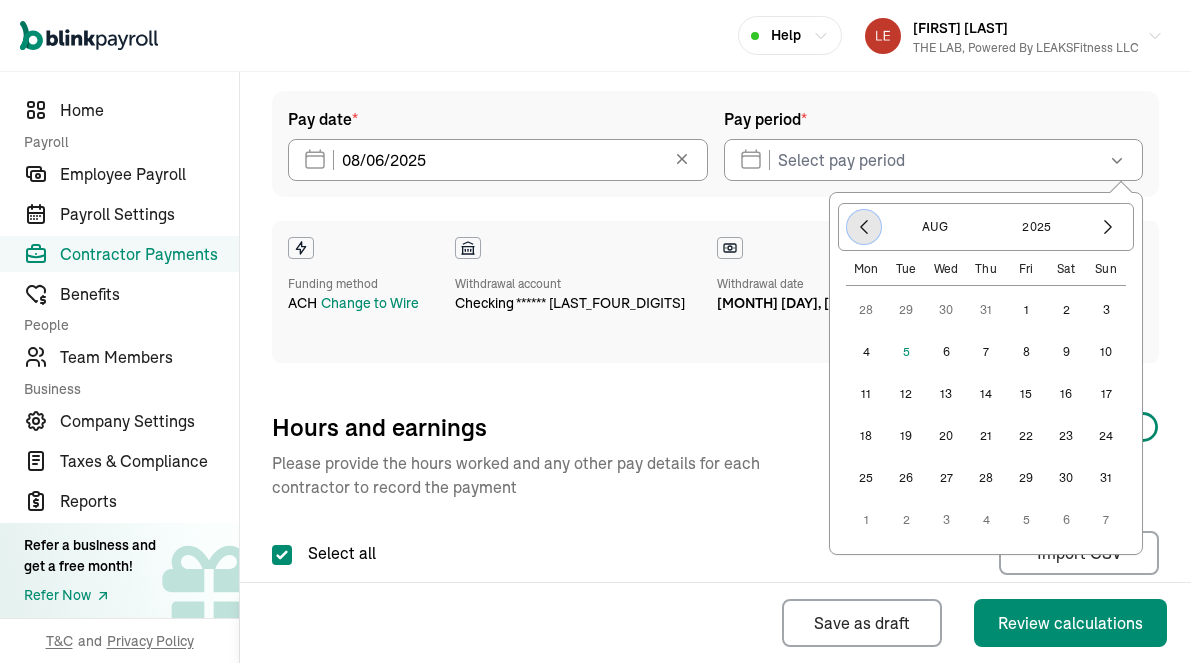 click 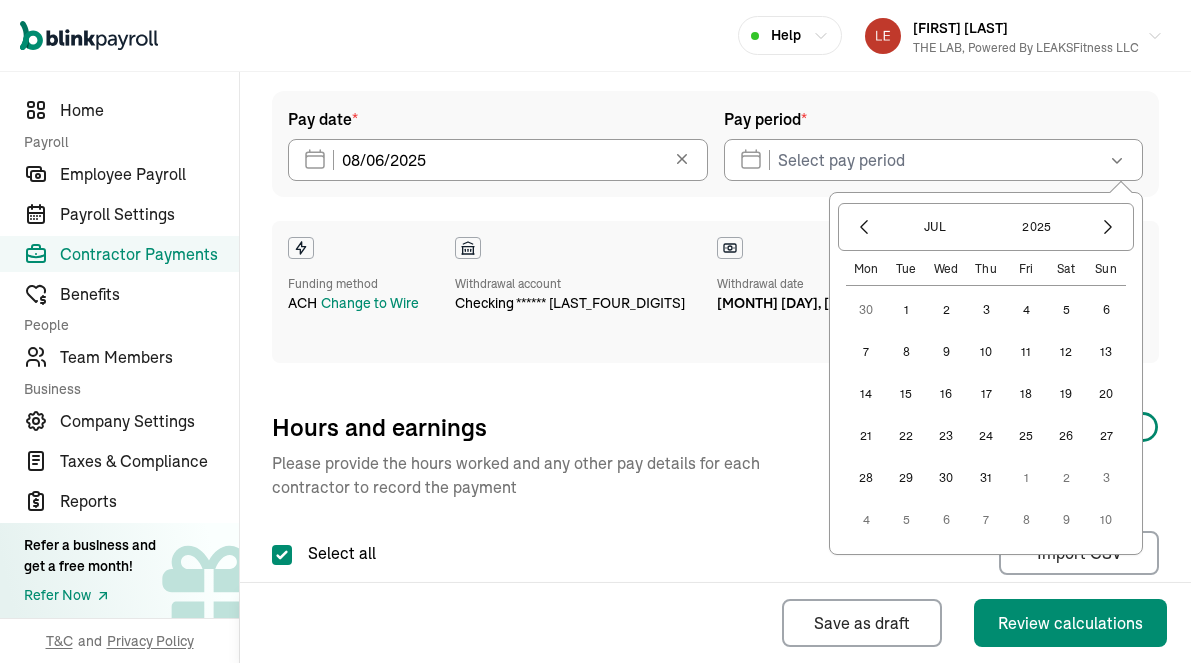 click on "25" at bounding box center (1026, 436) 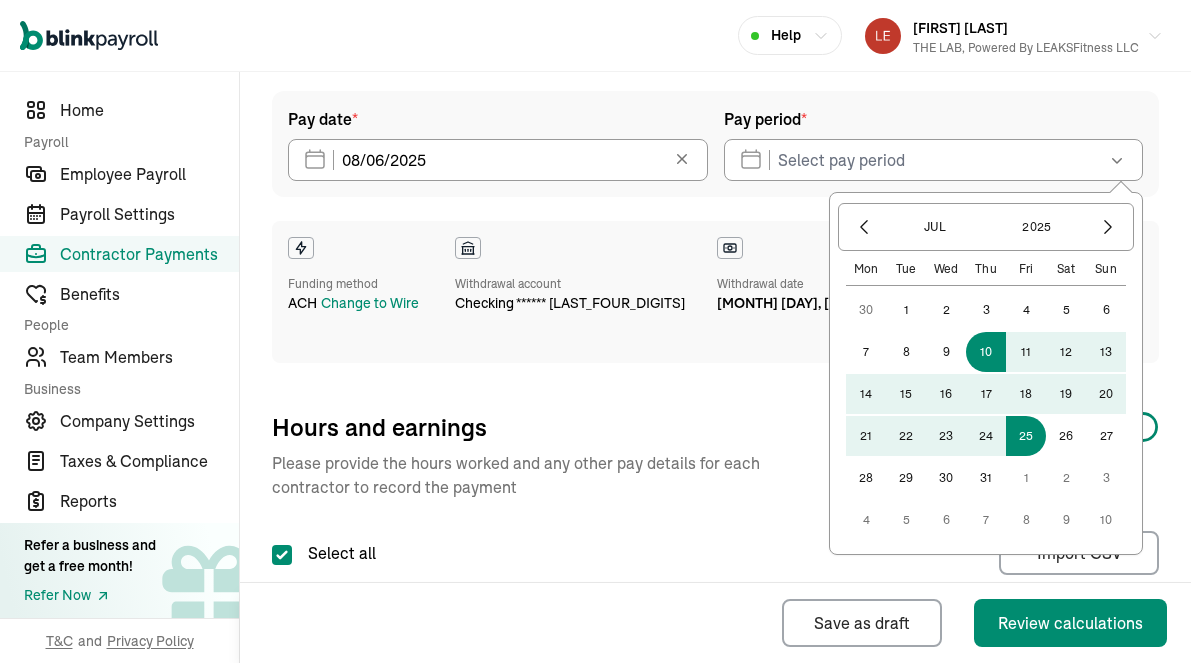 click on "10" at bounding box center [986, 352] 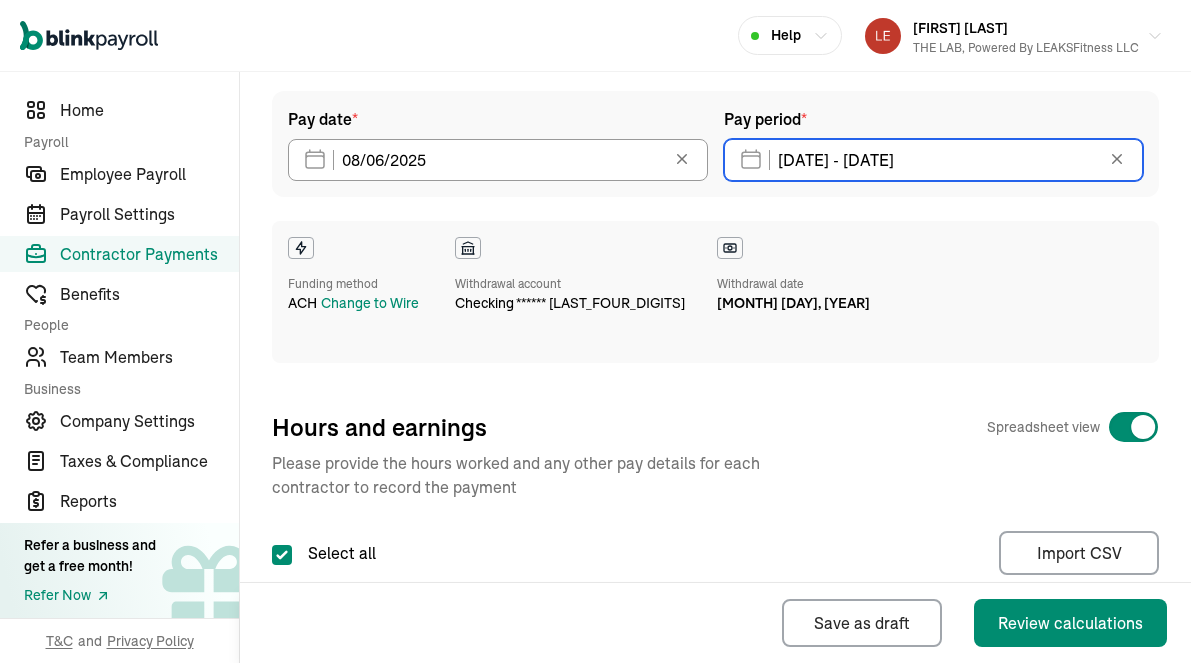 click on "07/10/2025 - 07/25/2025" at bounding box center (934, 160) 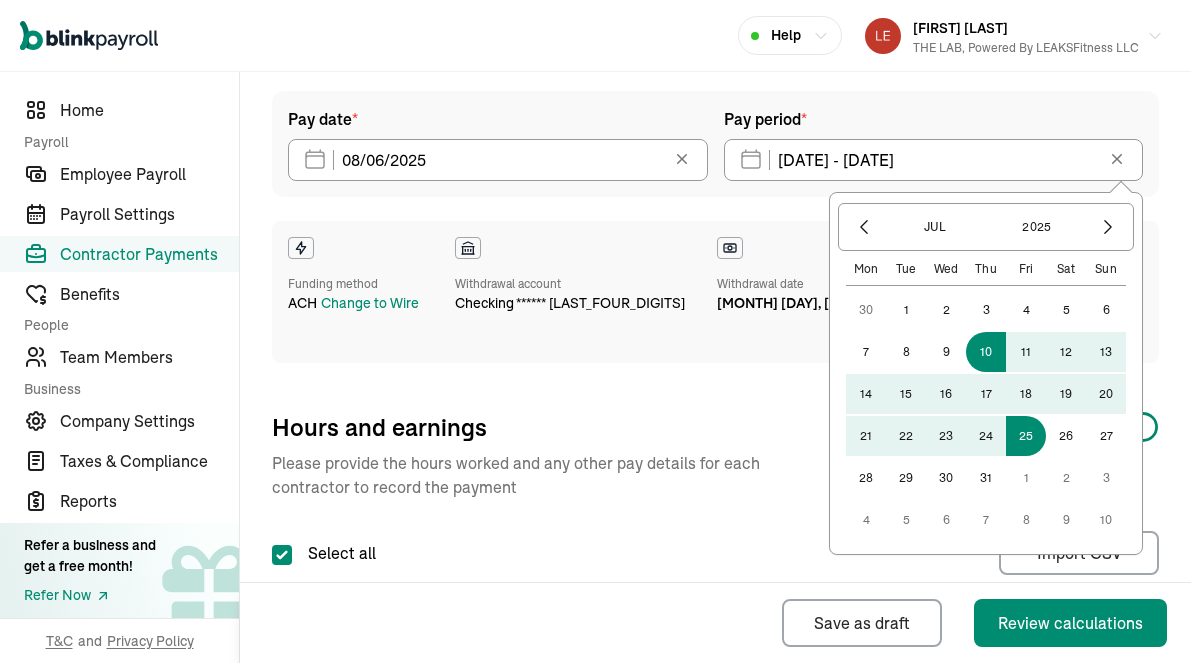 click on "24" at bounding box center [986, 436] 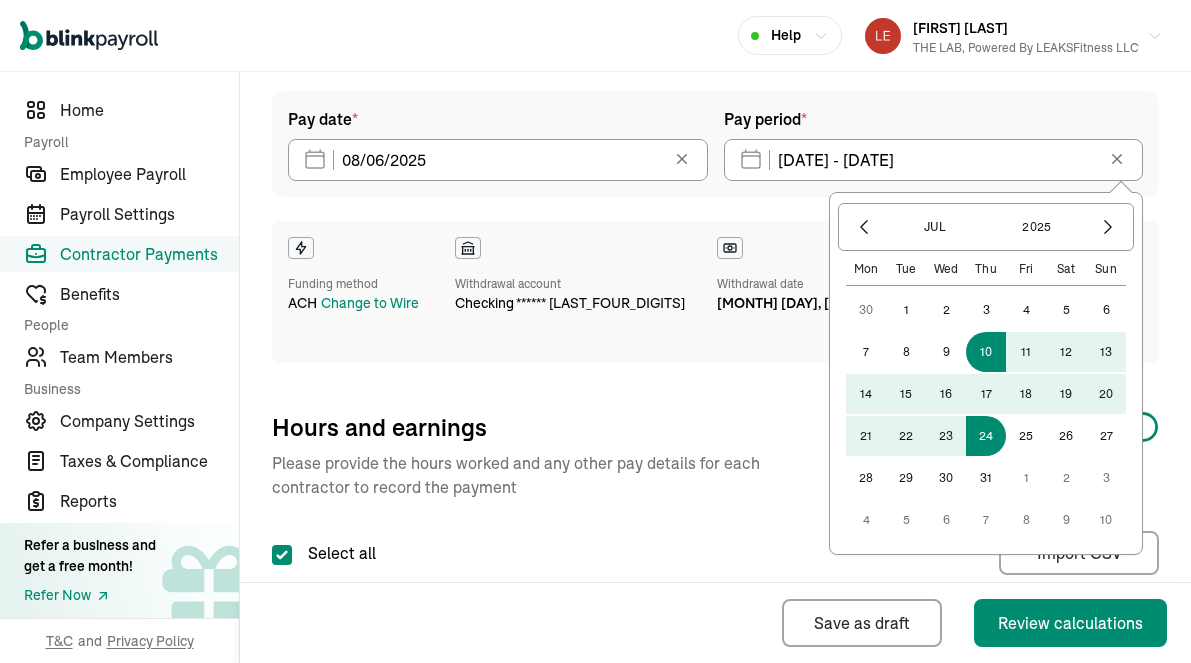 click on "10" at bounding box center (986, 352) 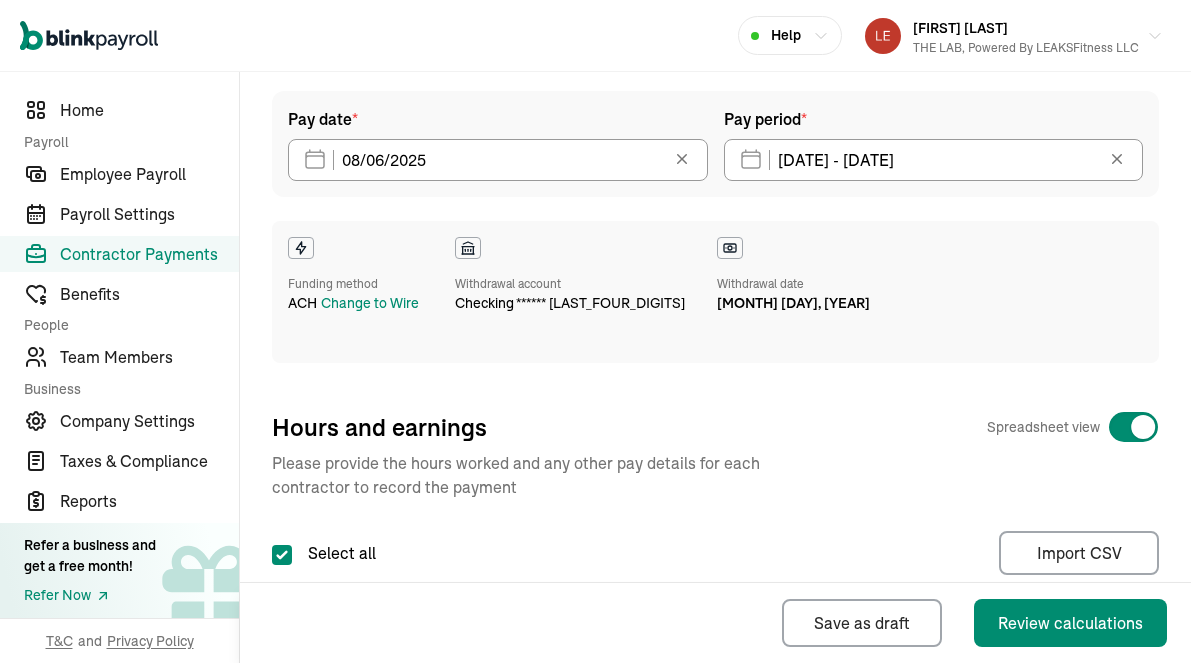 type on "[MM]/[DD]/[YYYY] - [MM]/[DD]/[YYYY]" 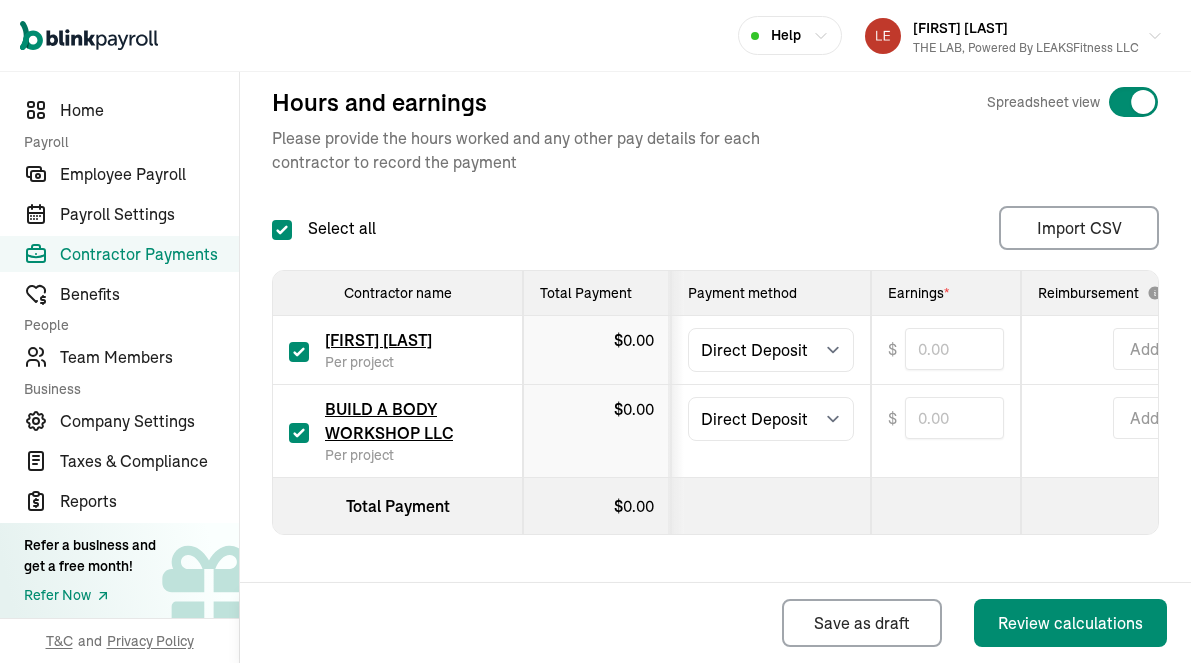 click at bounding box center (299, 352) 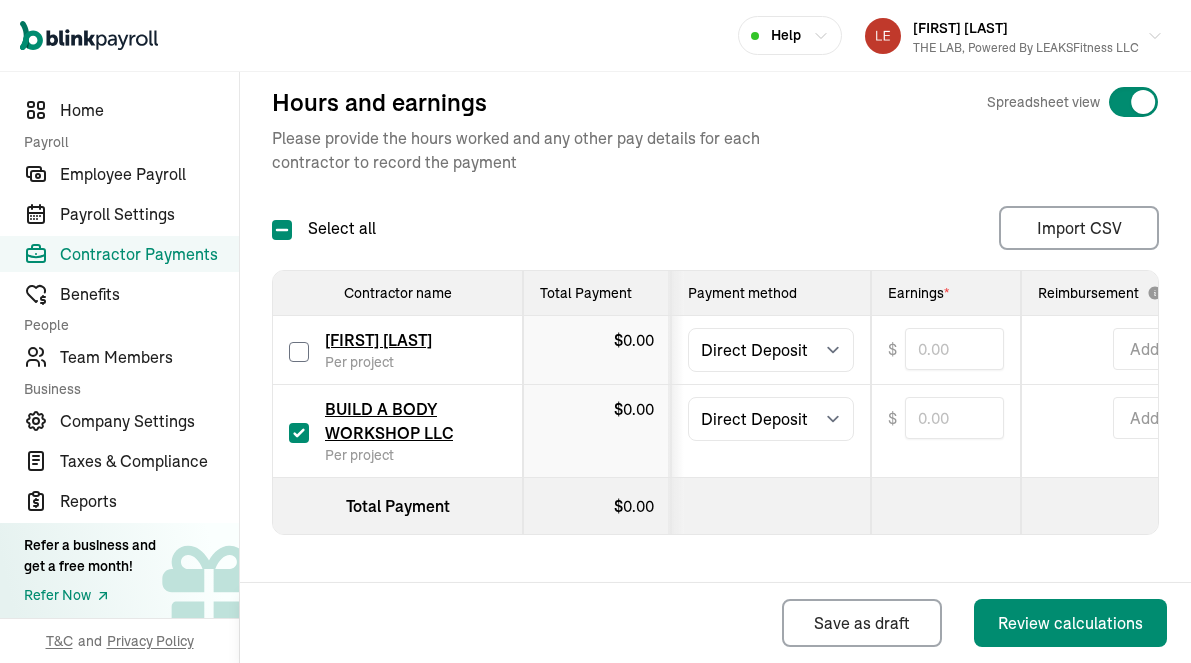 checkbox on "false" 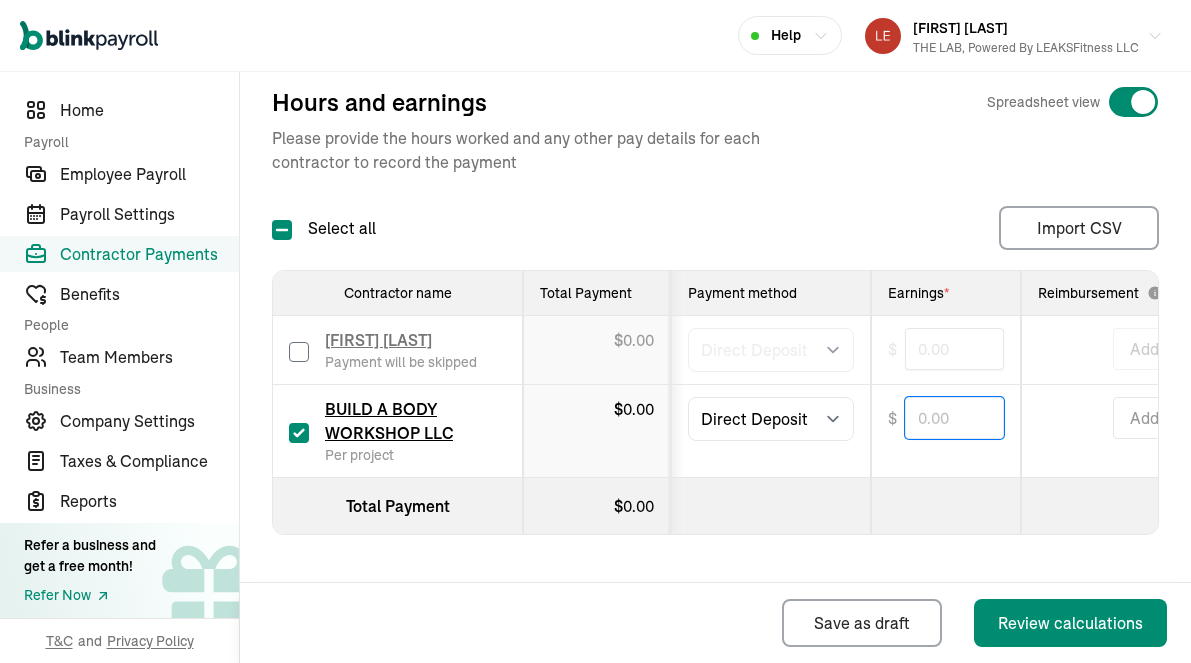 click at bounding box center [954, 418] 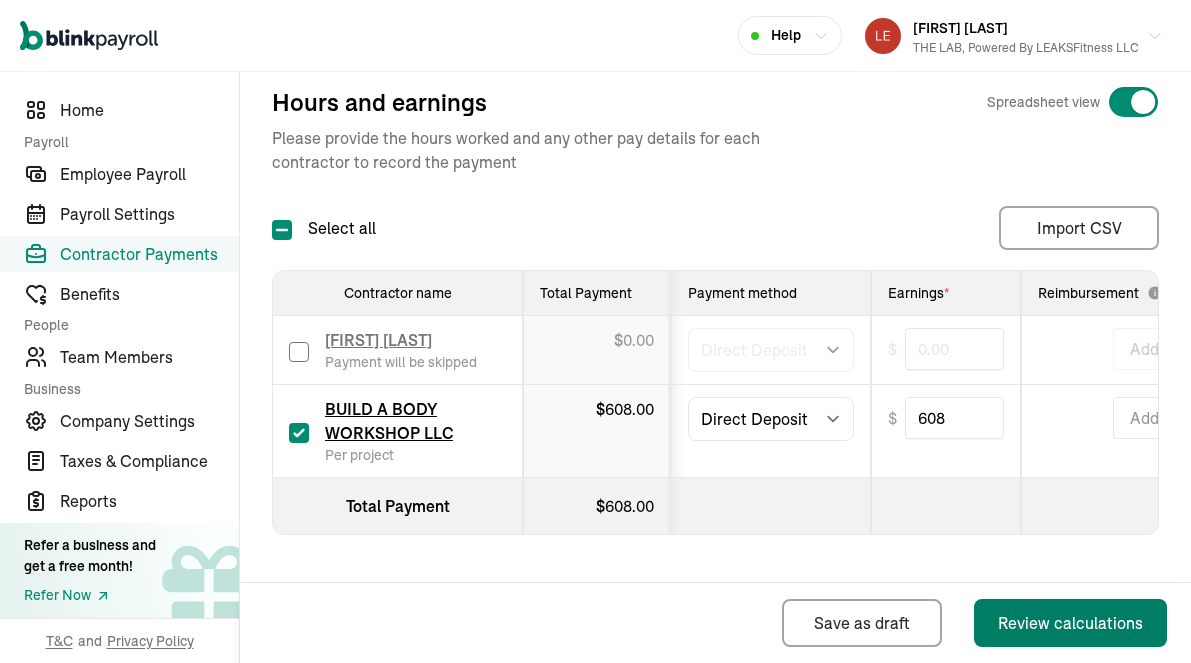 type on "608.00" 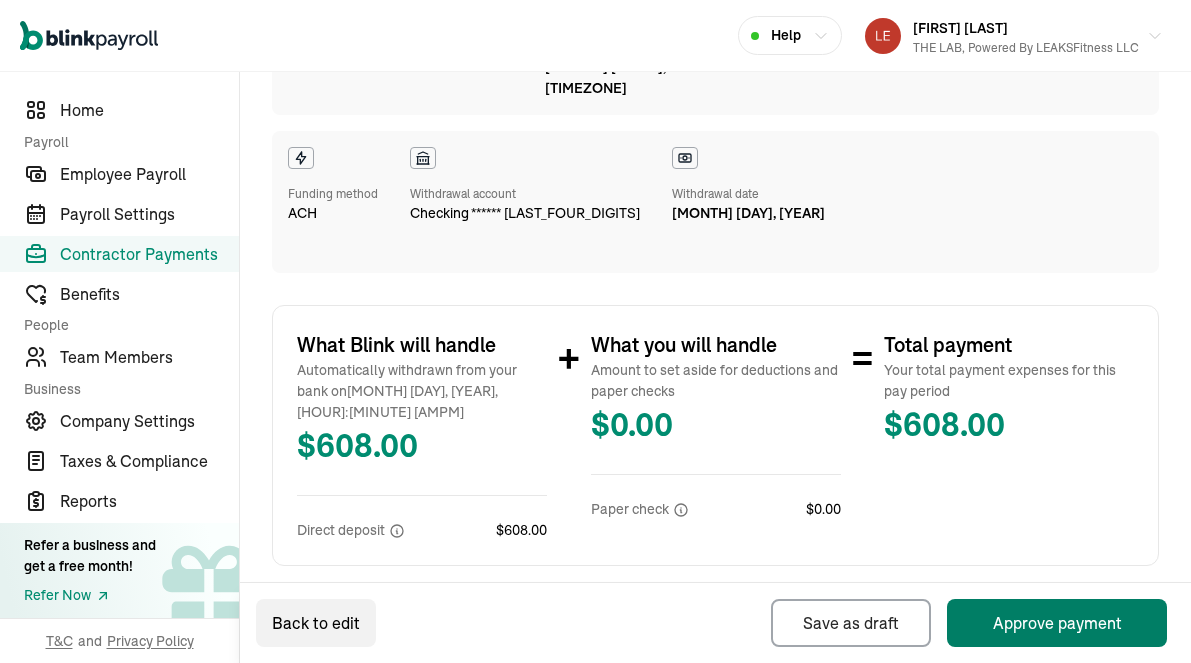 click on "Approve payment" at bounding box center [1057, 623] 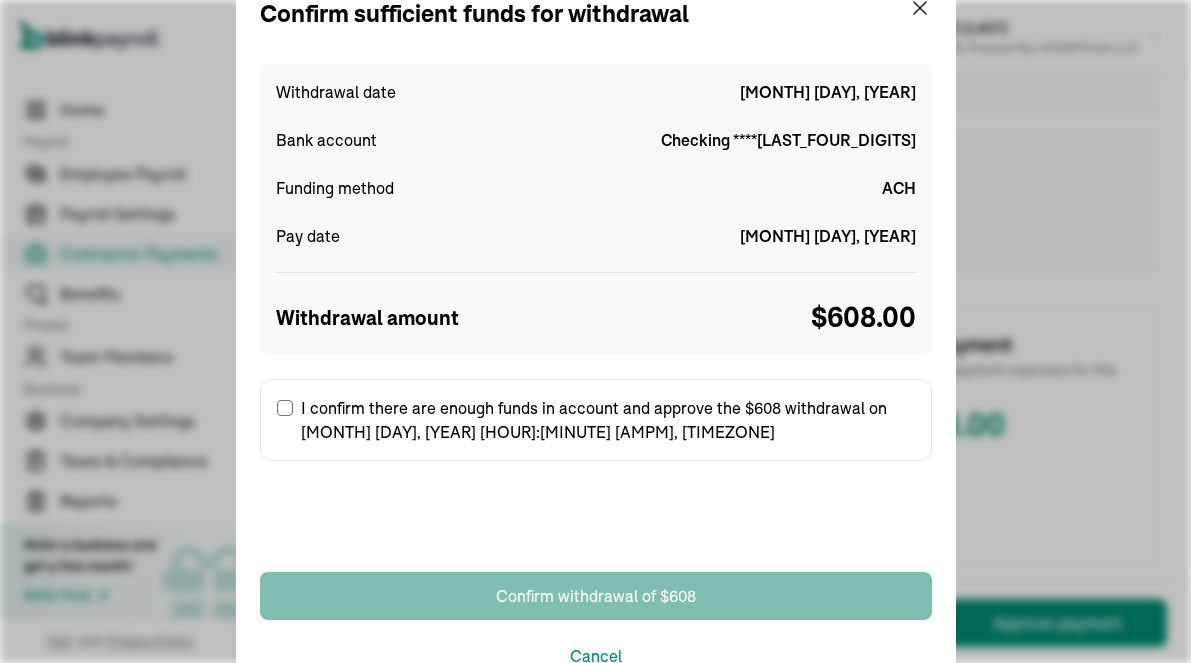 click on "I confirm there are enough funds in account and approve the $608 withdrawal on Aug 5, 2025 08:00 PM, EDT" at bounding box center [285, 408] 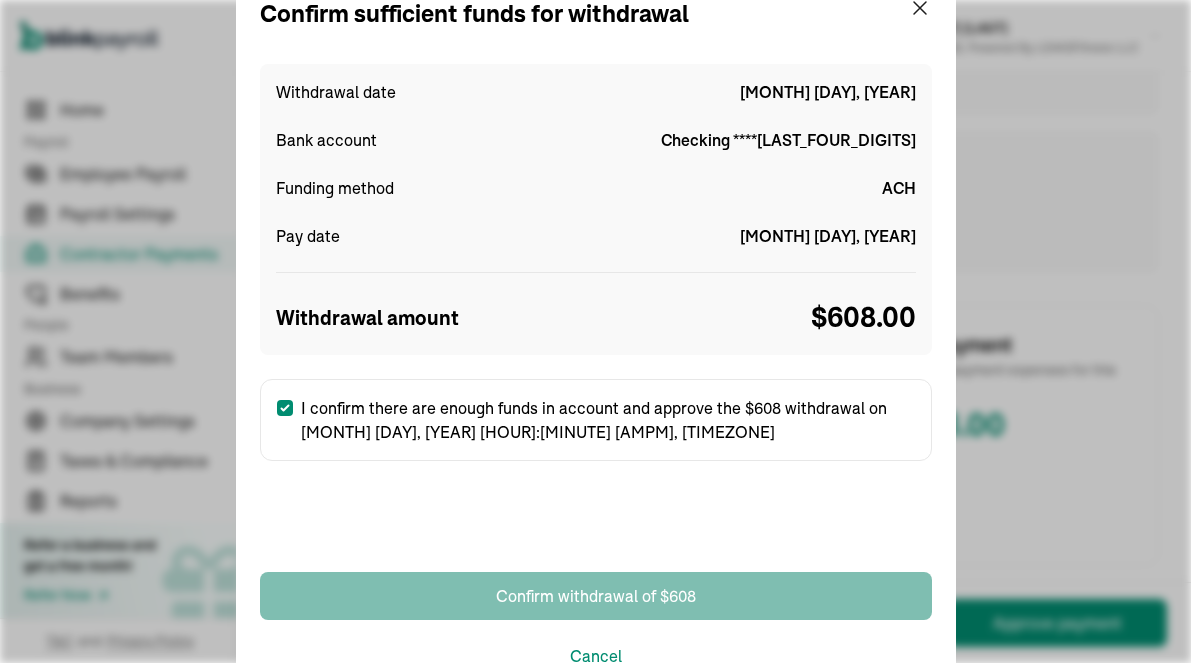 checkbox on "true" 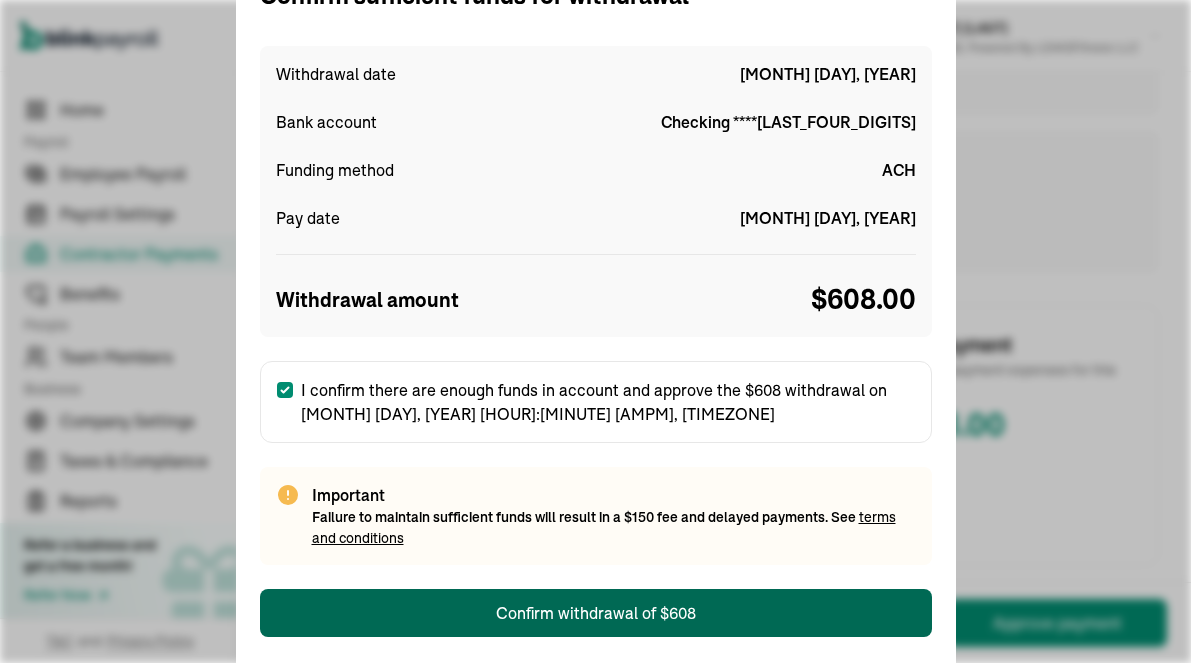 click on "Confirm withdrawal of $608" at bounding box center (596, 613) 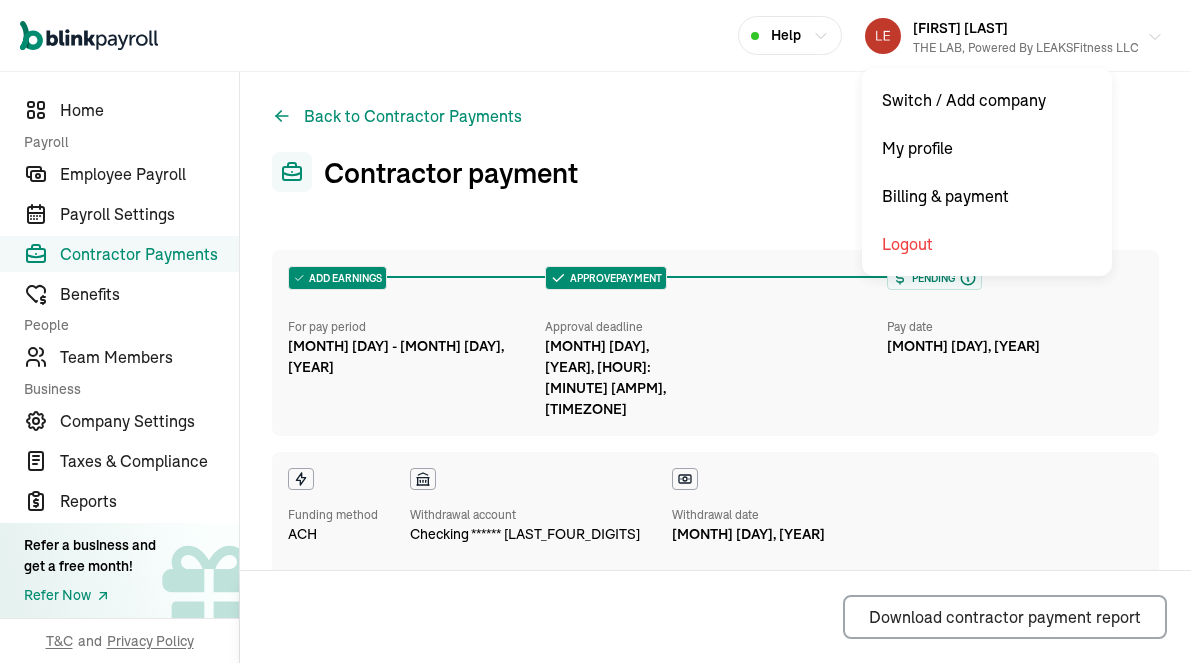 click on "Robert Leaks III THE LAB, Powered by LEAKSFitness LLC" at bounding box center [1014, 36] 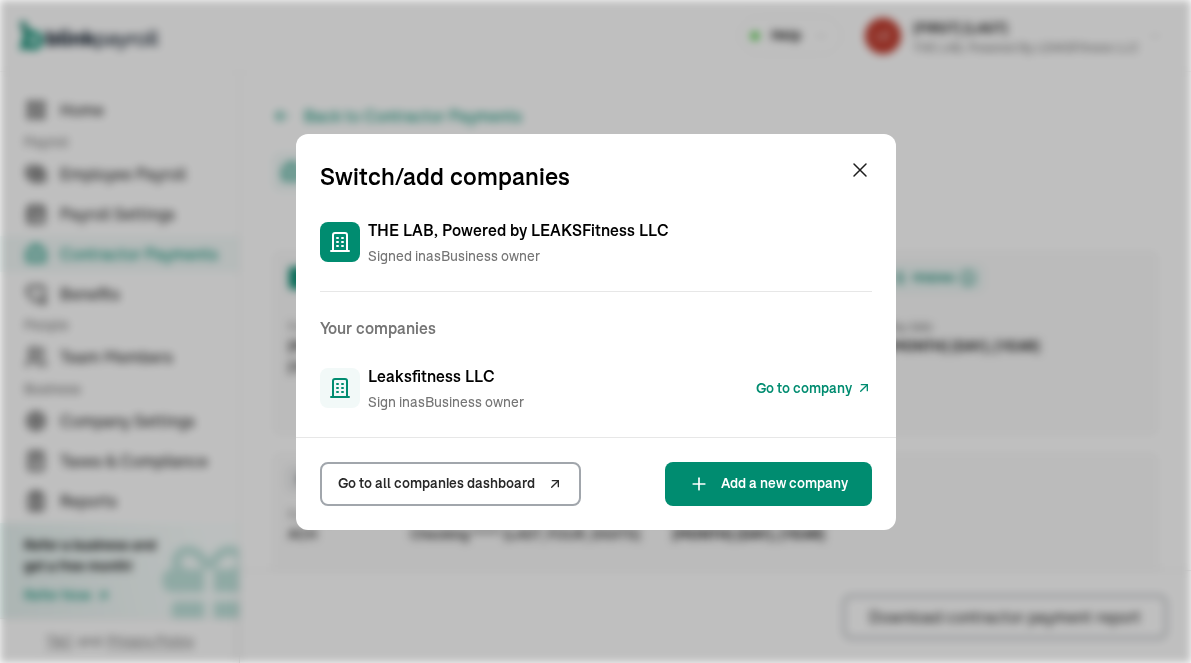 click on "Go to company" at bounding box center (804, 388) 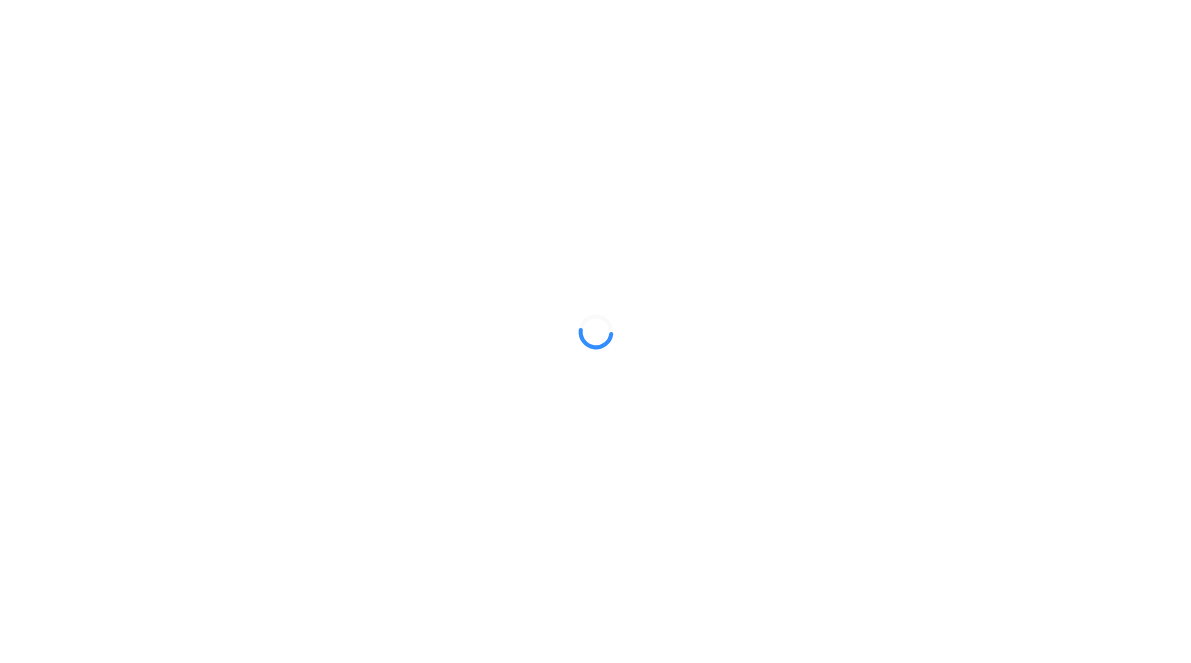 scroll, scrollTop: 0, scrollLeft: 0, axis: both 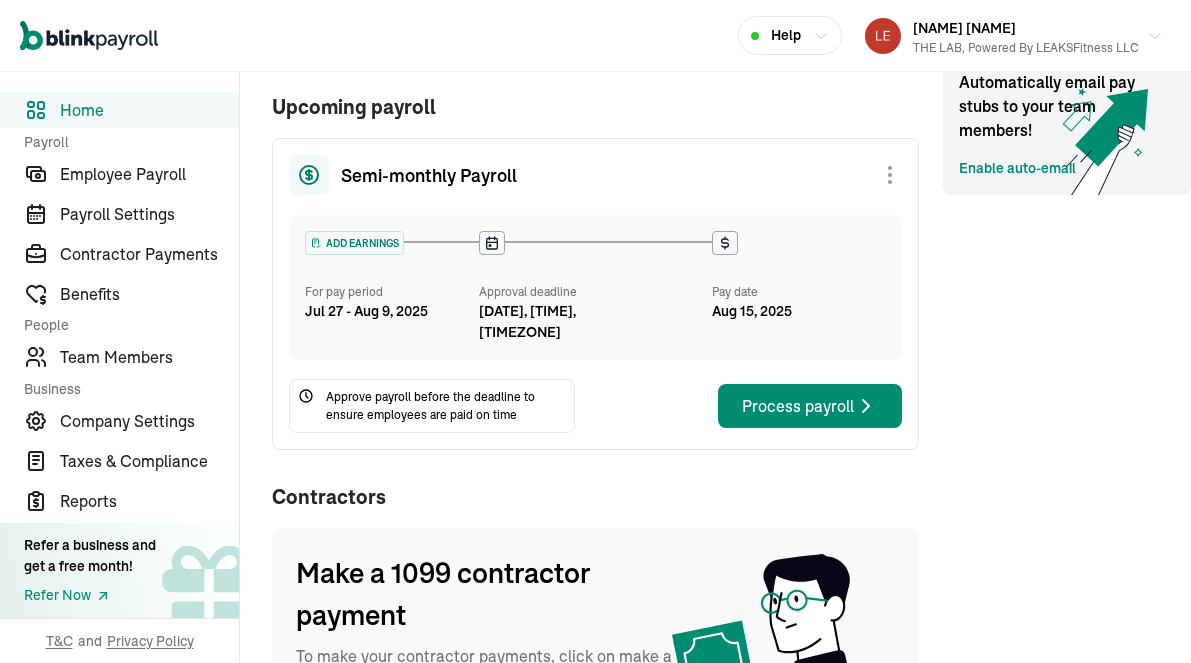 click on "Contractor Payments" at bounding box center (149, 254) 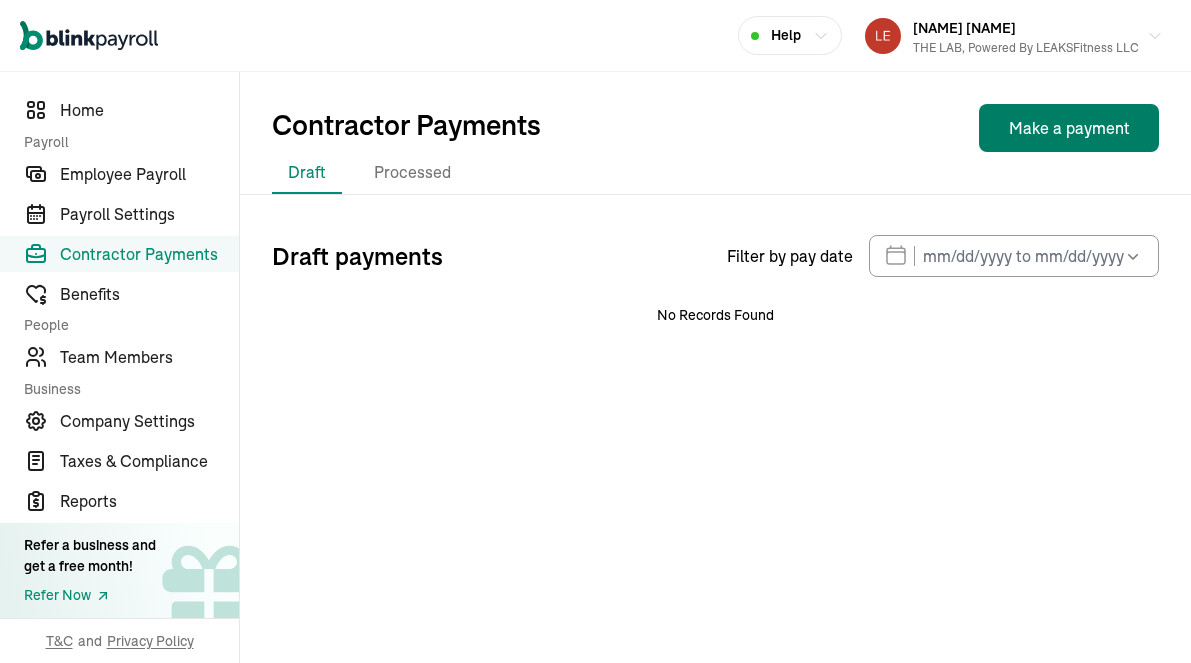 click on "Make a payment" at bounding box center [1069, 128] 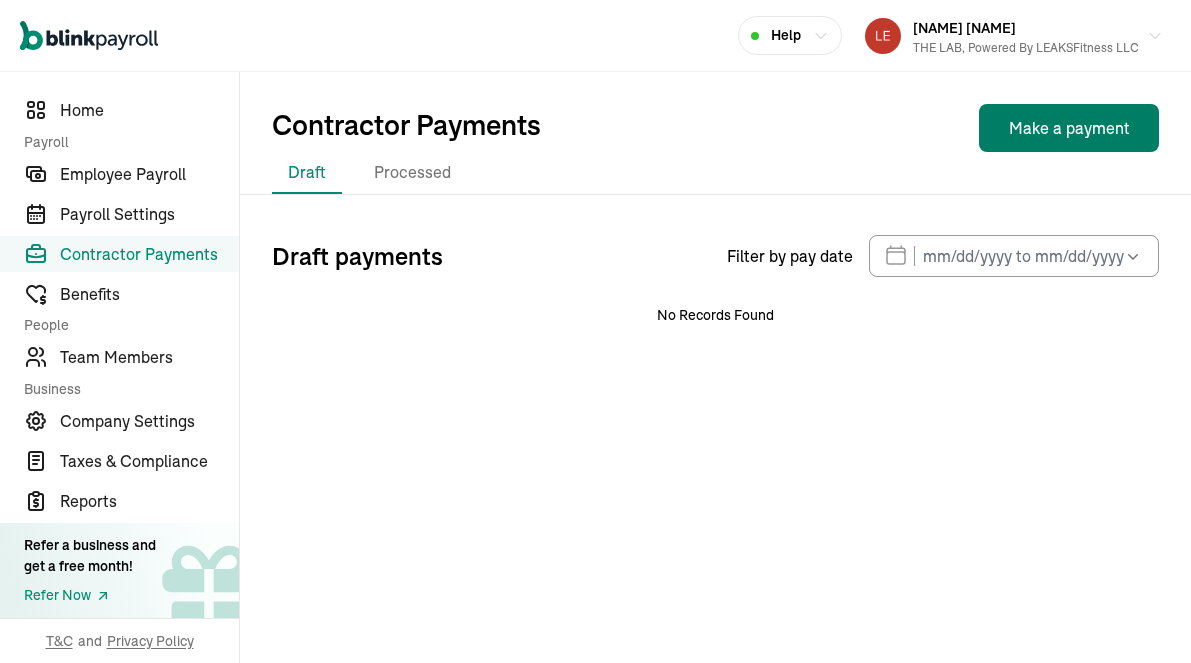 select on "direct_deposit" 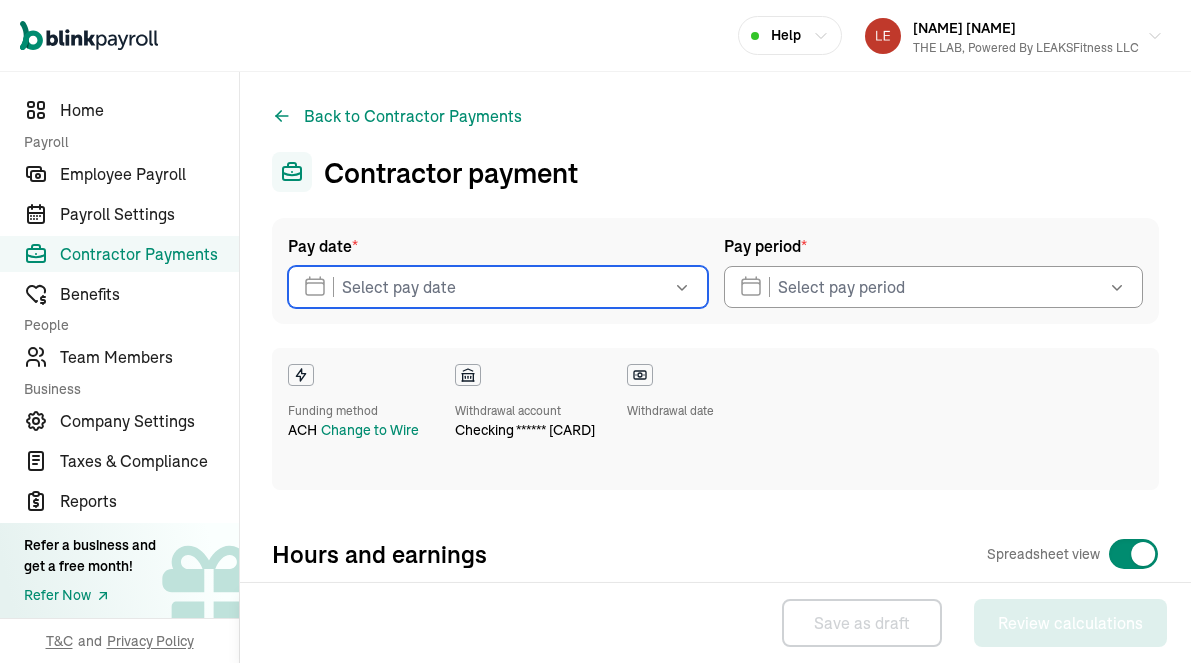 click at bounding box center (498, 287) 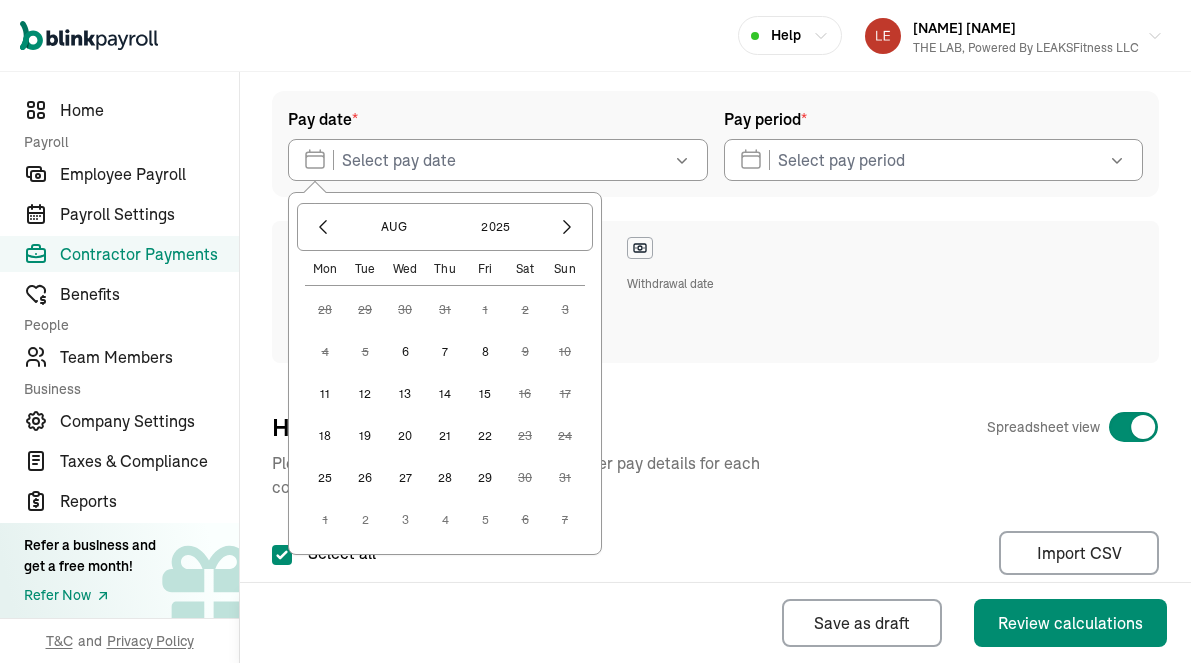click on "6" at bounding box center [405, 352] 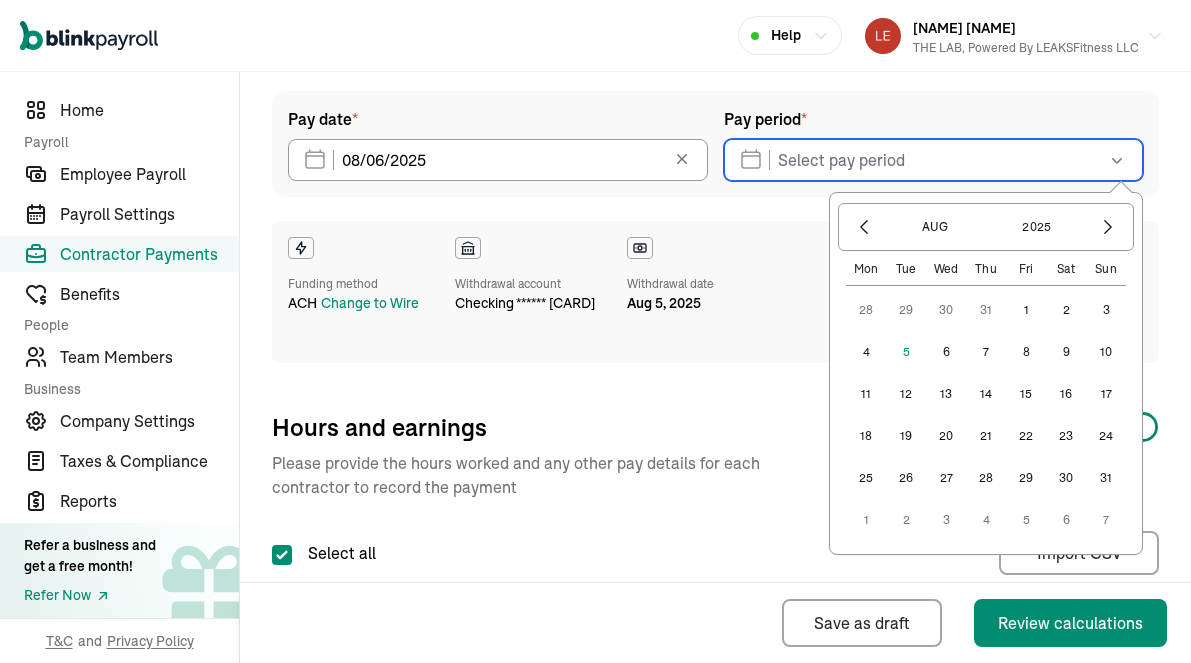 click at bounding box center (934, 160) 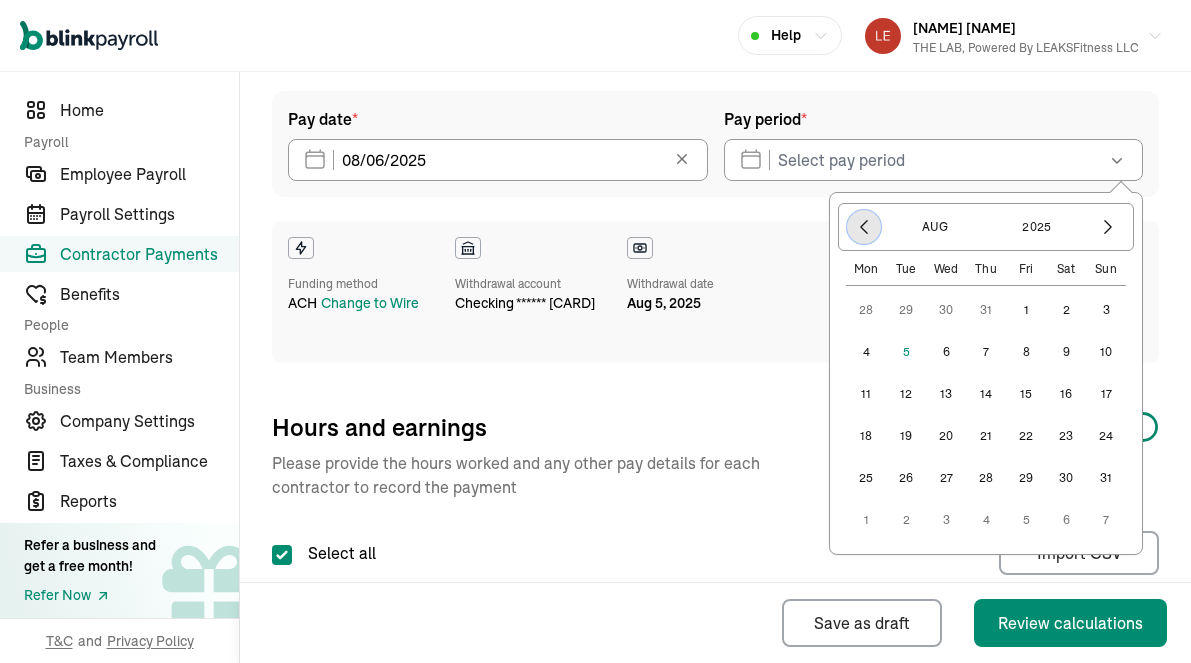 click 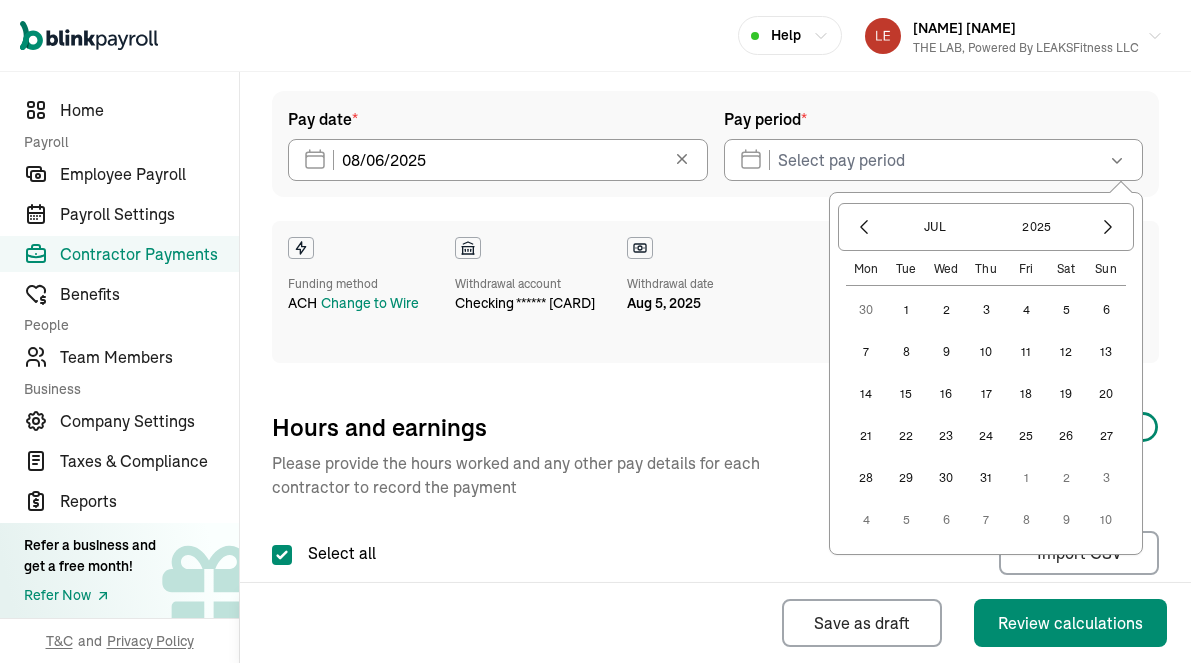 click on "25" at bounding box center [1026, 436] 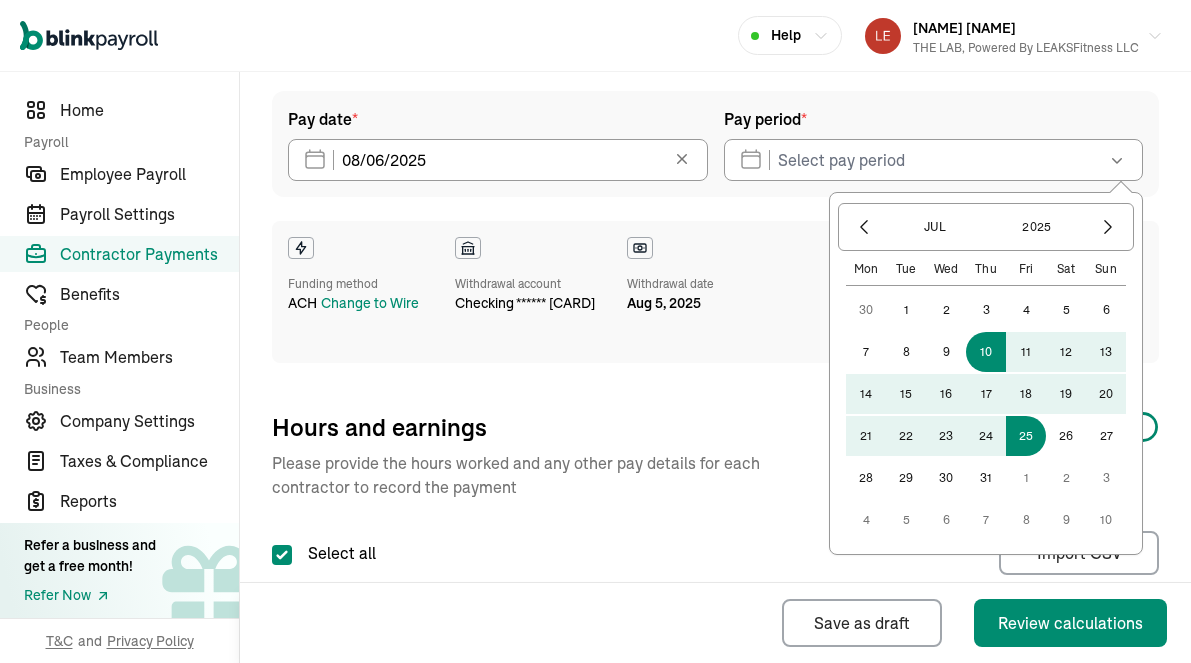 click on "10" at bounding box center [986, 352] 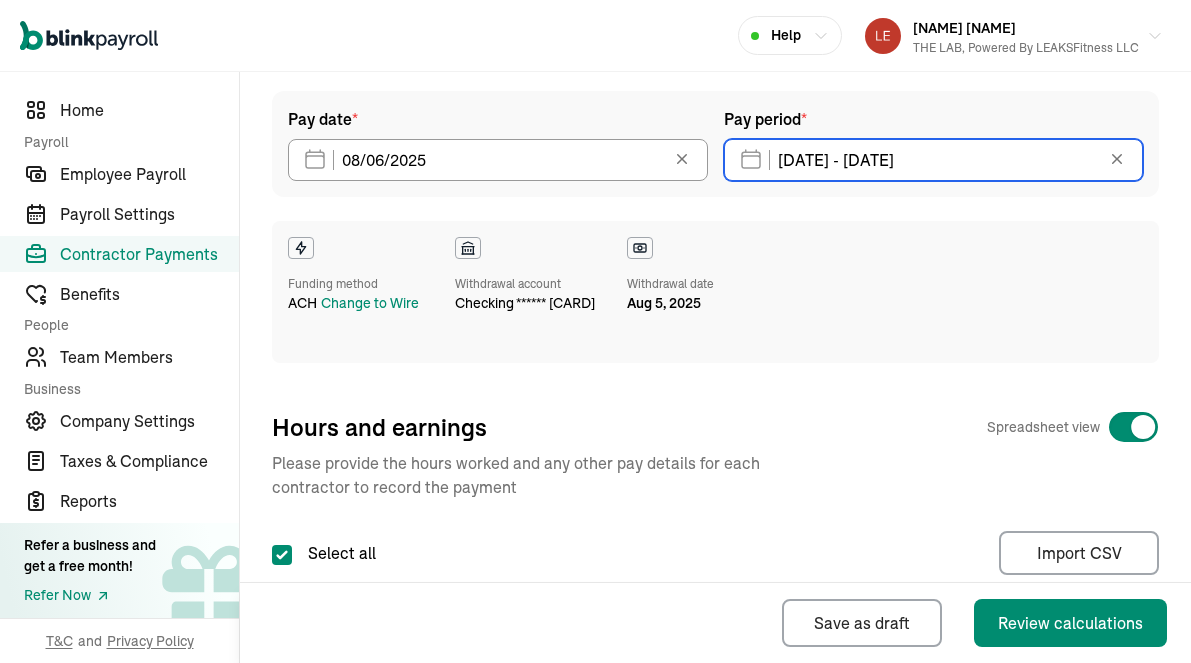 click on "07/10/2025 - 07/25/2025" at bounding box center (934, 160) 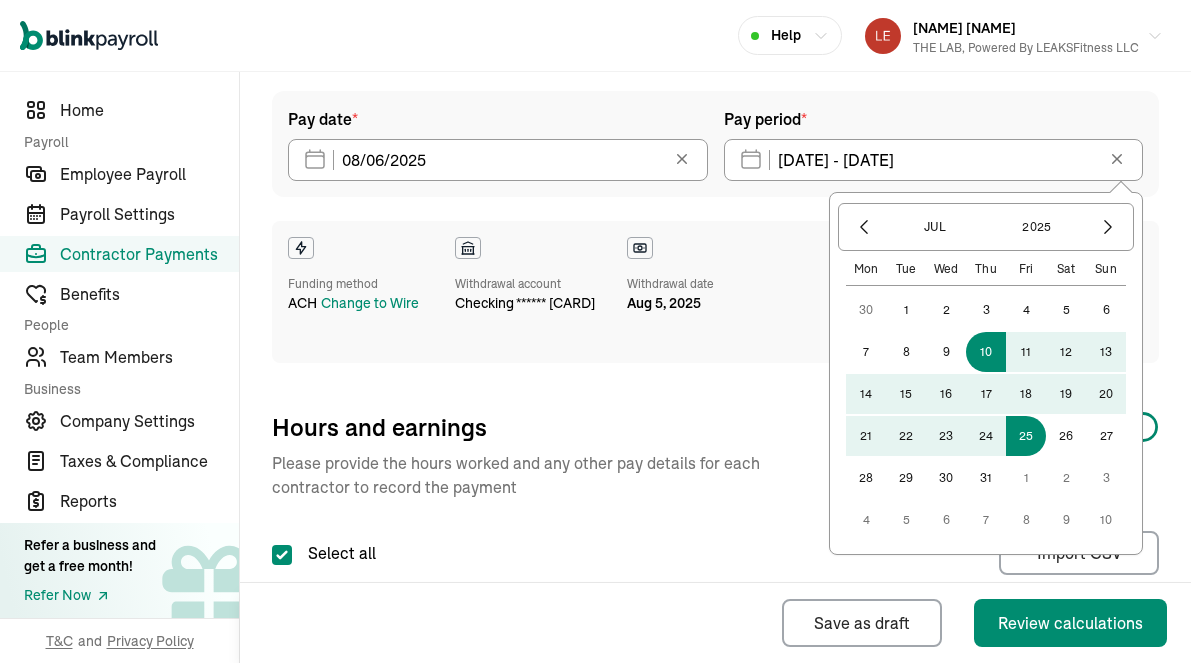 click on "24" at bounding box center [986, 436] 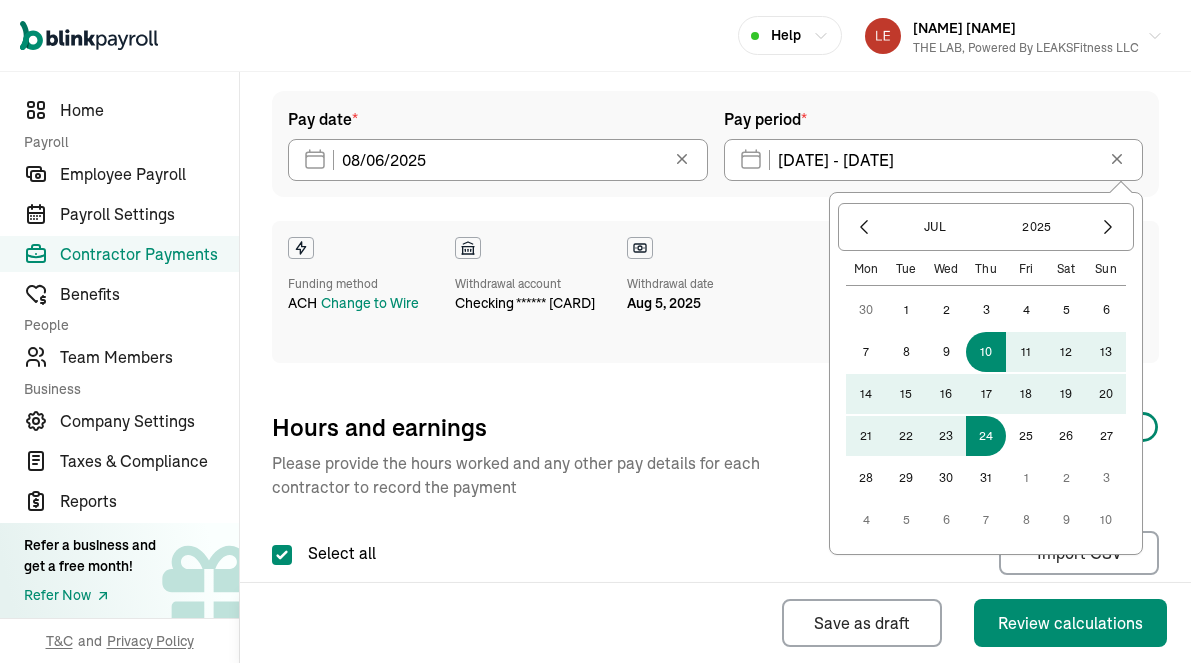 click on "10" at bounding box center (986, 352) 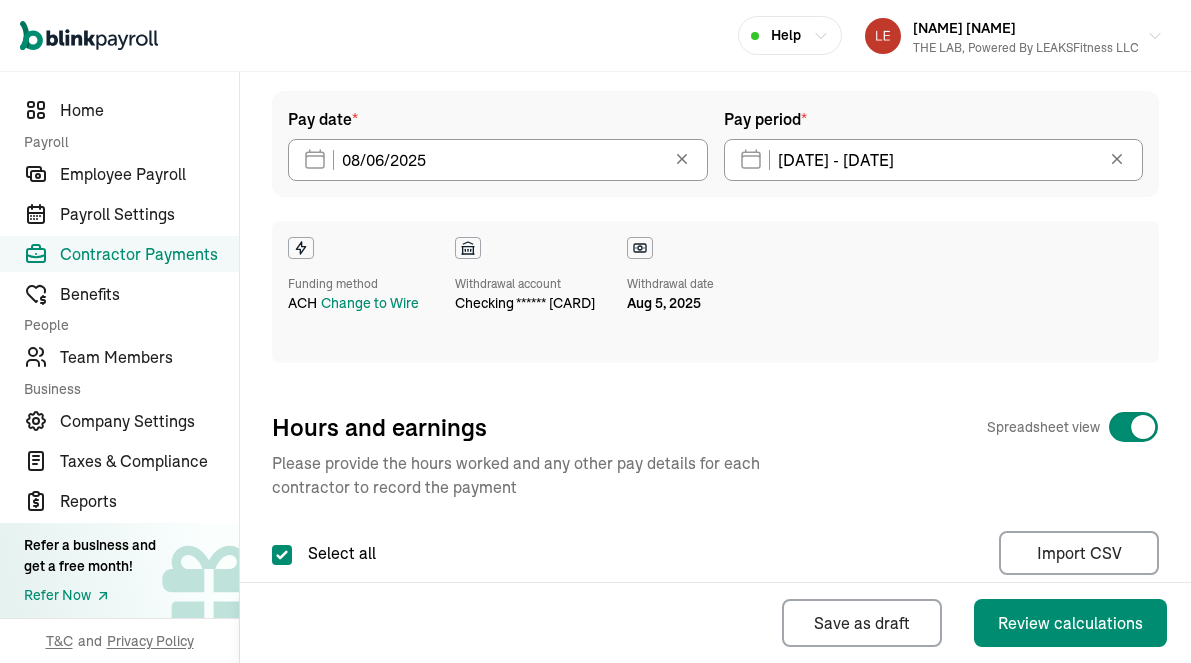 type on "07/10/2025 - 07/24/2025" 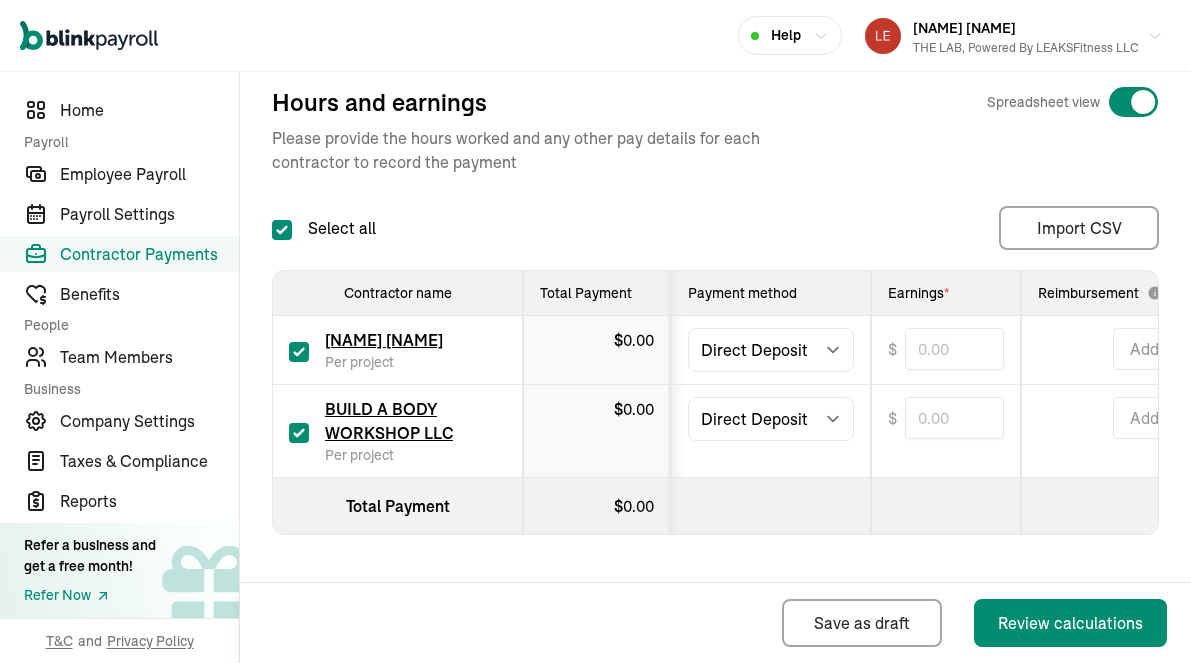 click at bounding box center (299, 352) 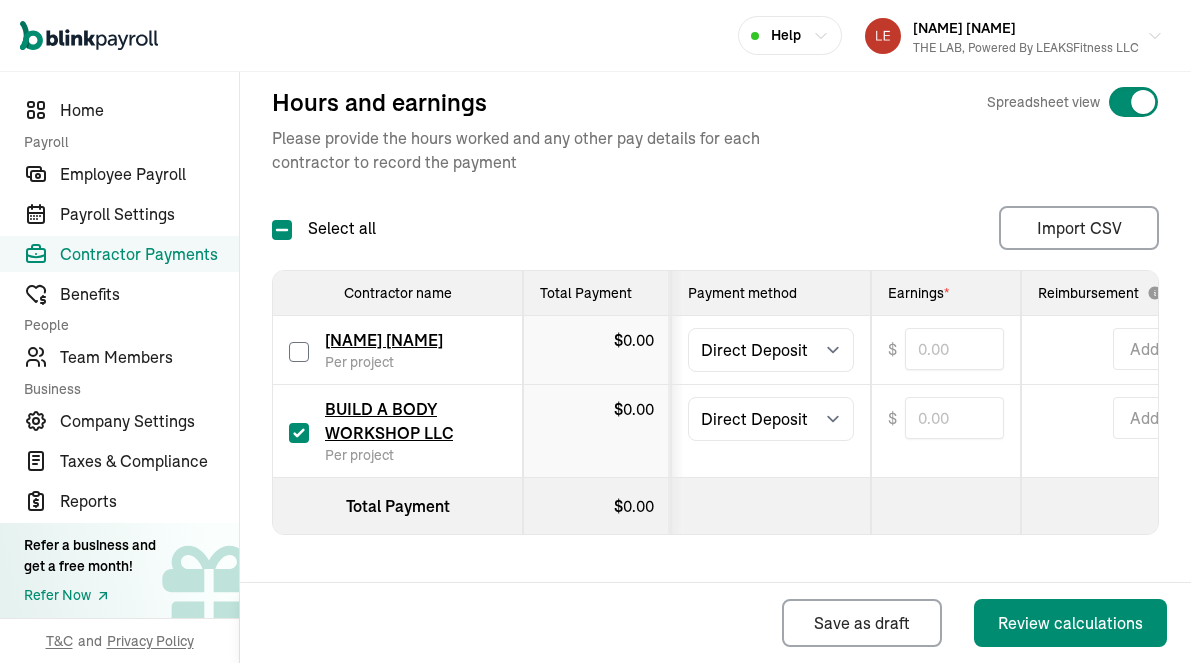 checkbox on "false" 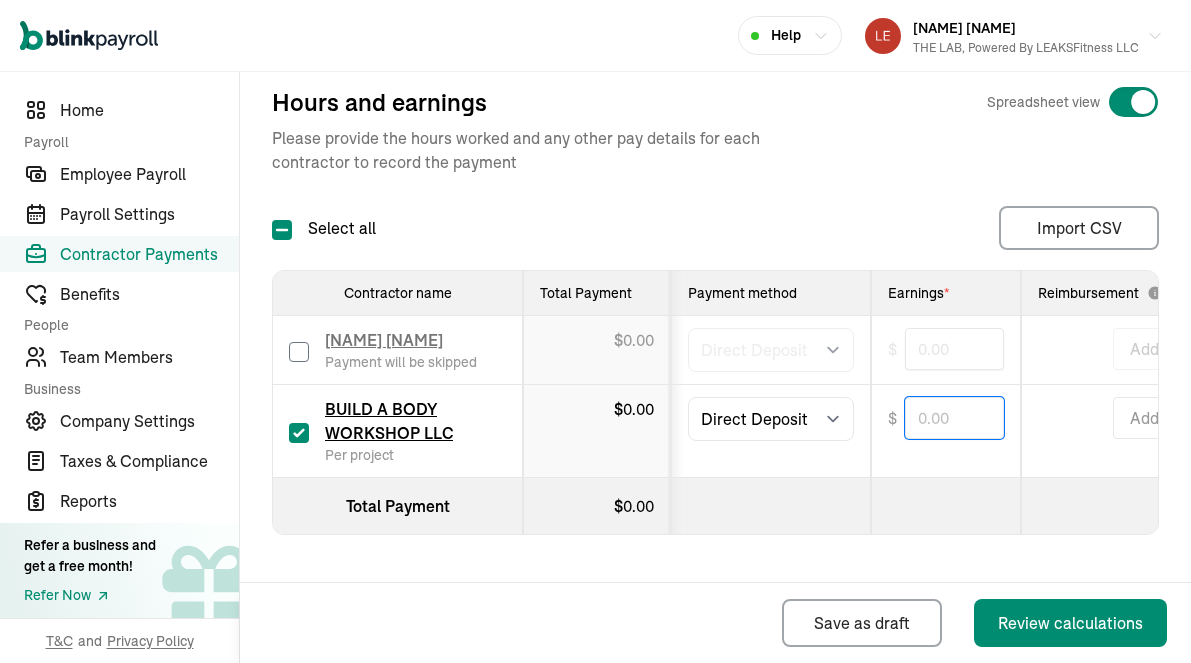 click at bounding box center (954, 418) 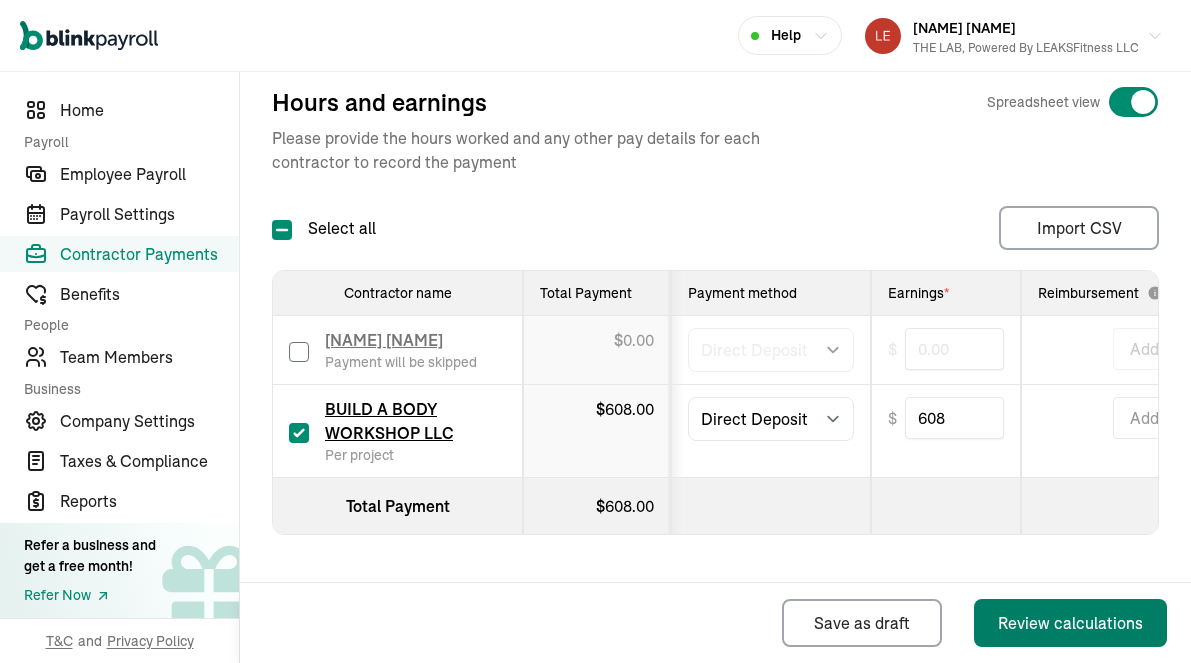 type on "608.00" 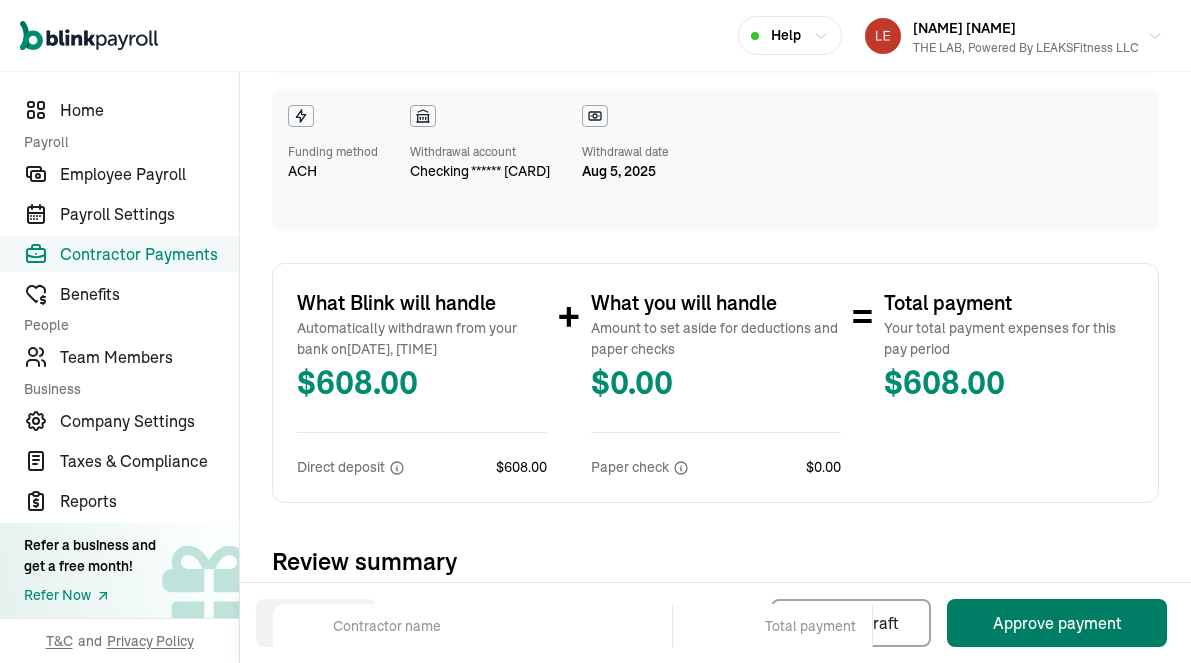 click on "Approve payment" at bounding box center [1057, 623] 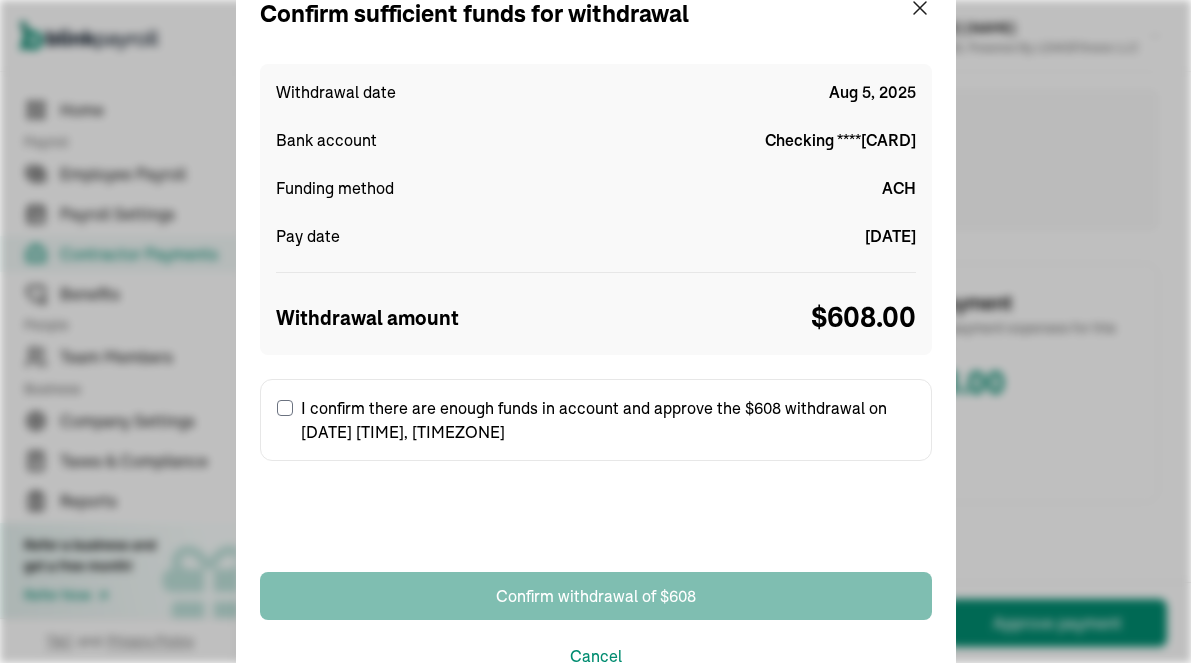 click on "I confirm there are enough funds in account and approve the $608 withdrawal on Aug 5, 2025 08:00 PM, EDT" at bounding box center (285, 408) 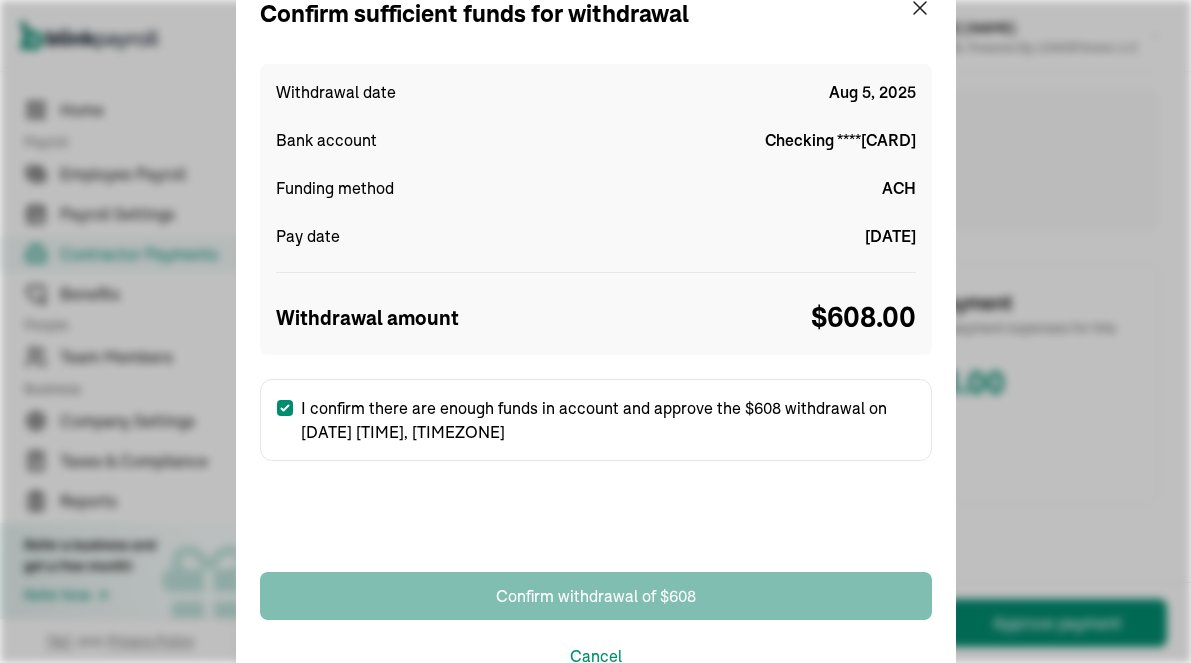checkbox on "true" 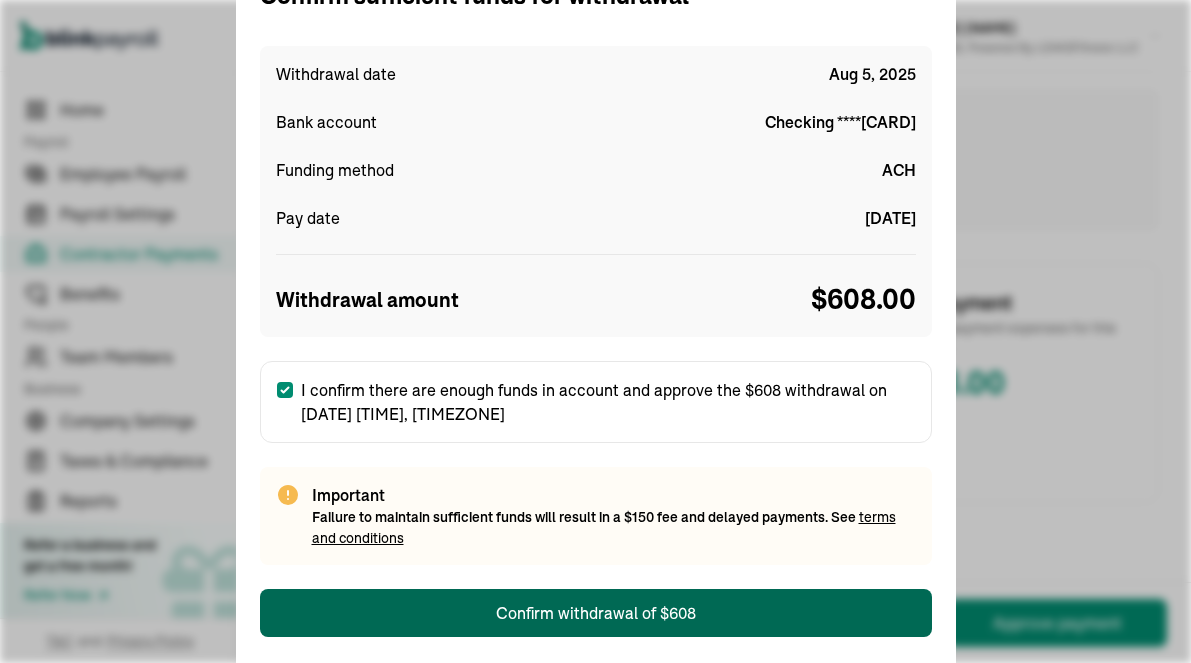 click on "Confirm withdrawal of $608" at bounding box center (596, 613) 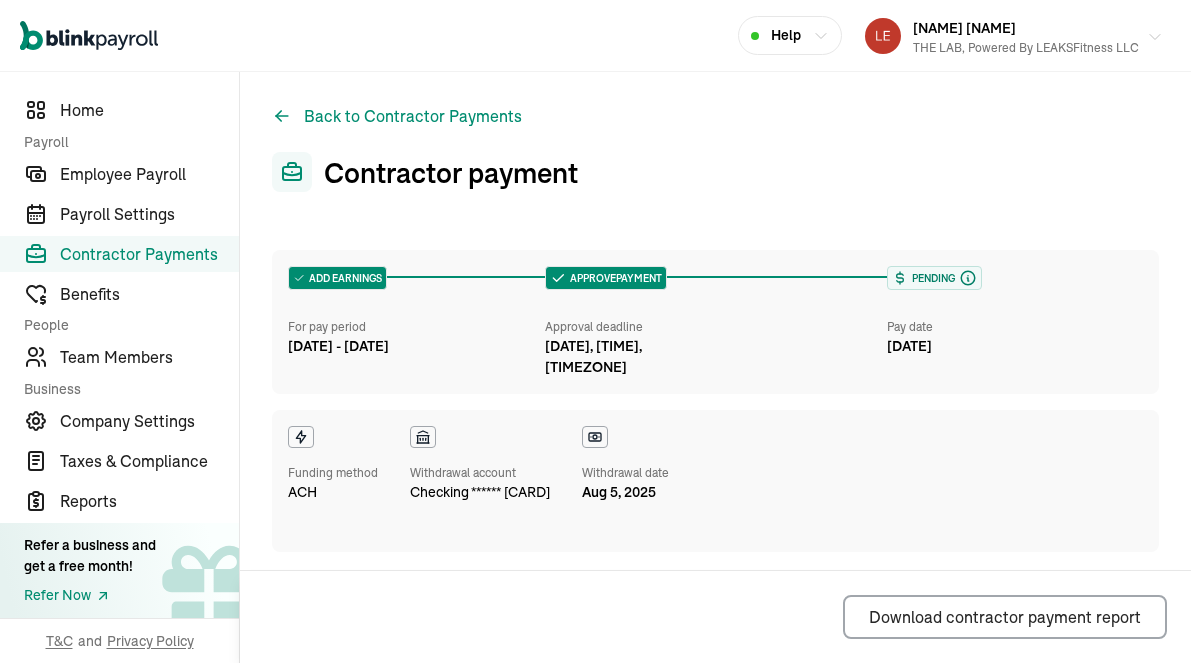 click on "Robert Leaks III THE LAB, Powered by LEAKSFitness LLC" at bounding box center (1014, 36) 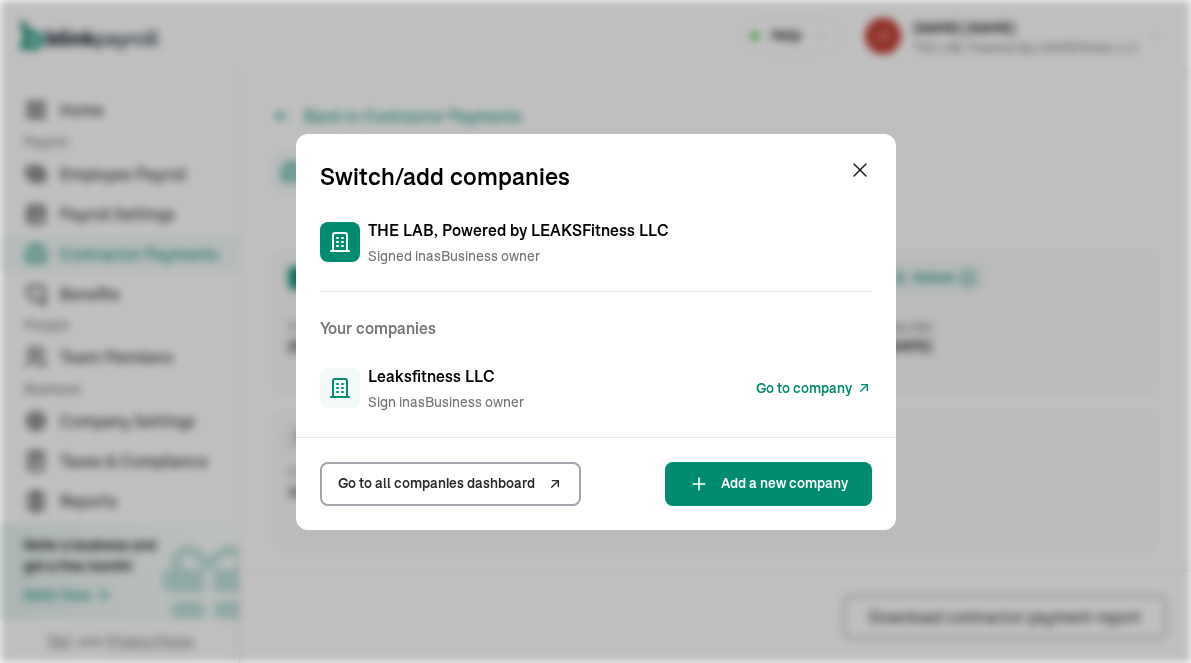 click on "Go to company" at bounding box center (804, 388) 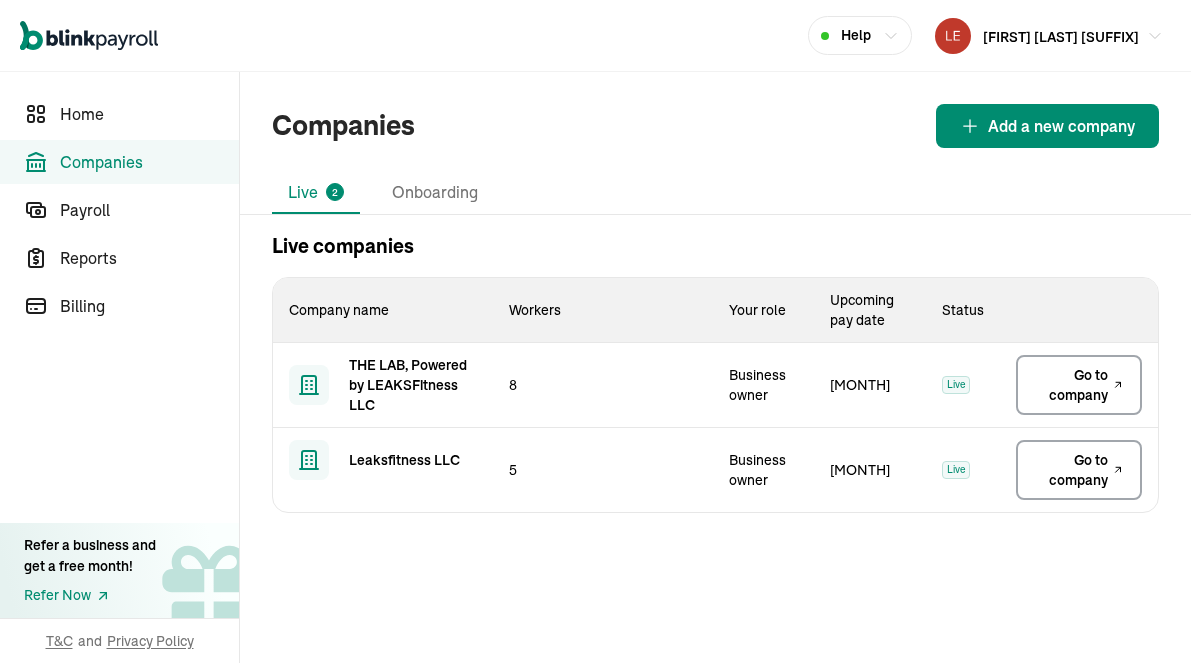 scroll, scrollTop: 0, scrollLeft: 0, axis: both 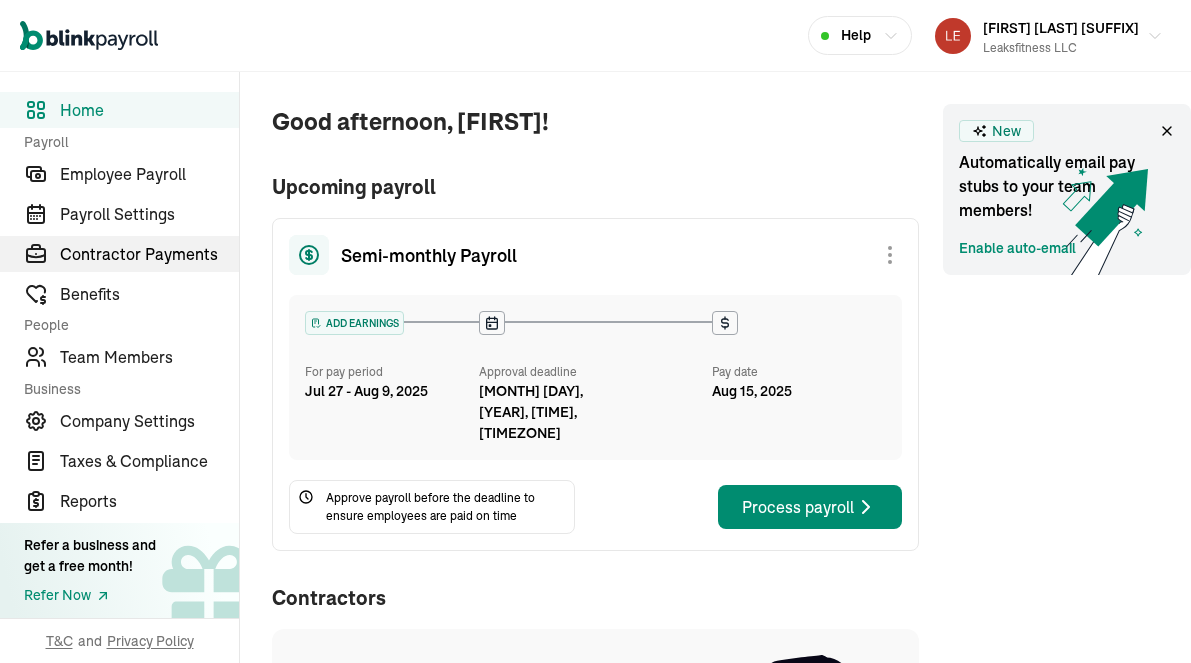 click on "Contractor Payments" at bounding box center [119, 254] 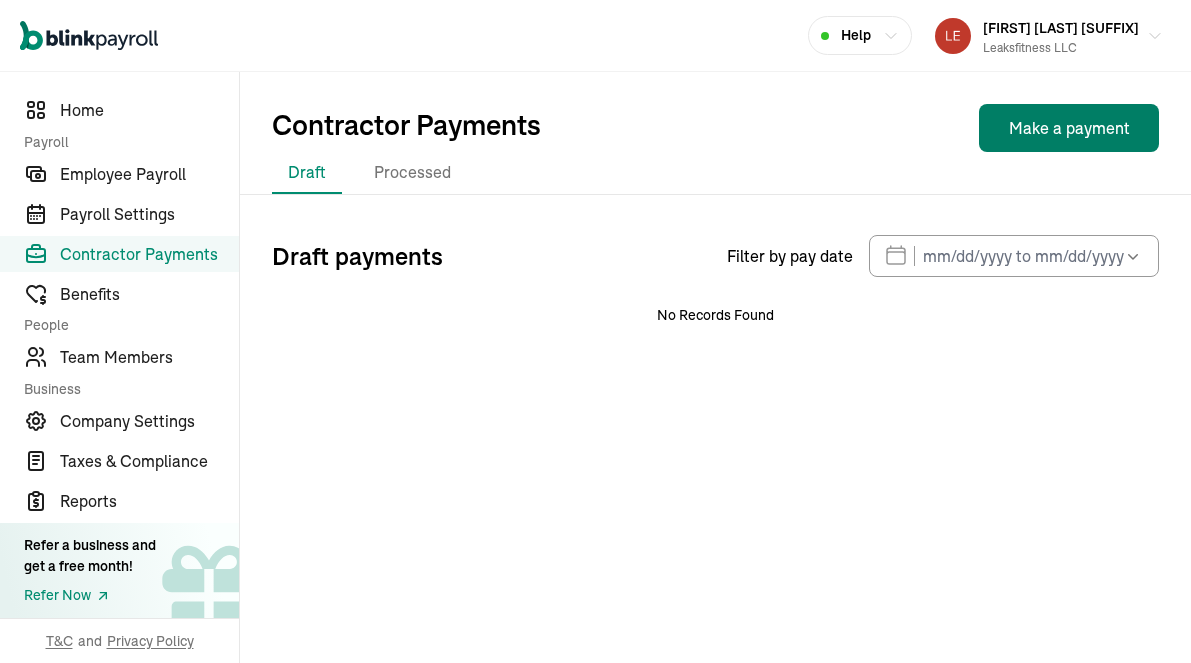 click on "Make a payment" at bounding box center [1069, 128] 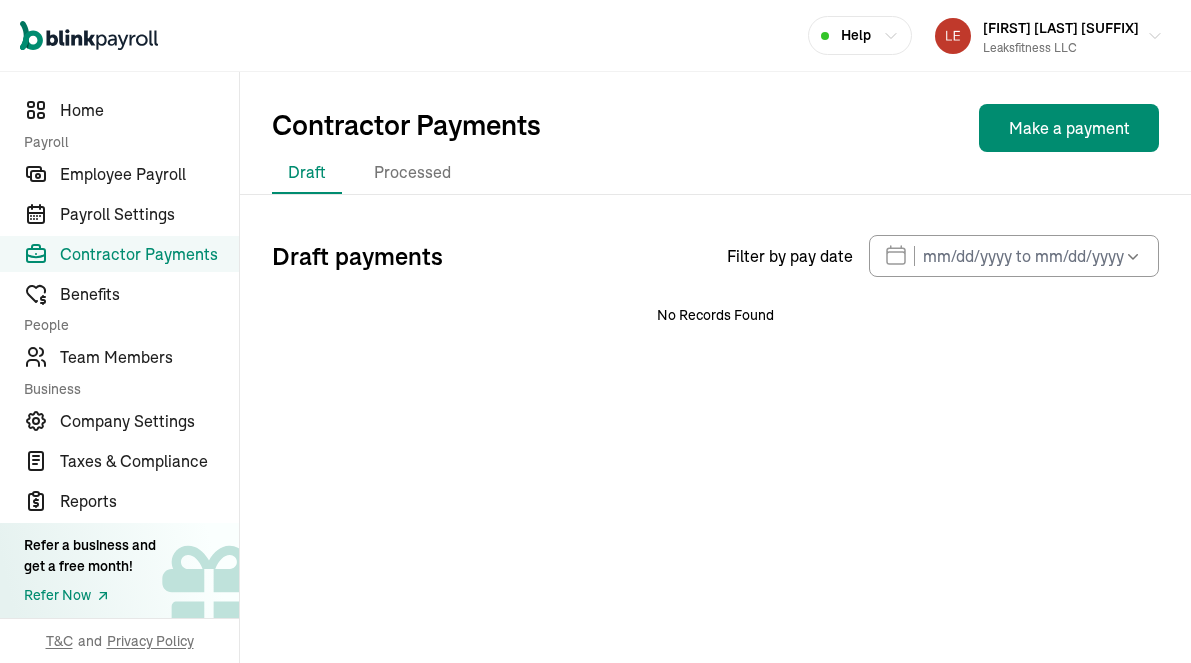 select on "direct_deposit" 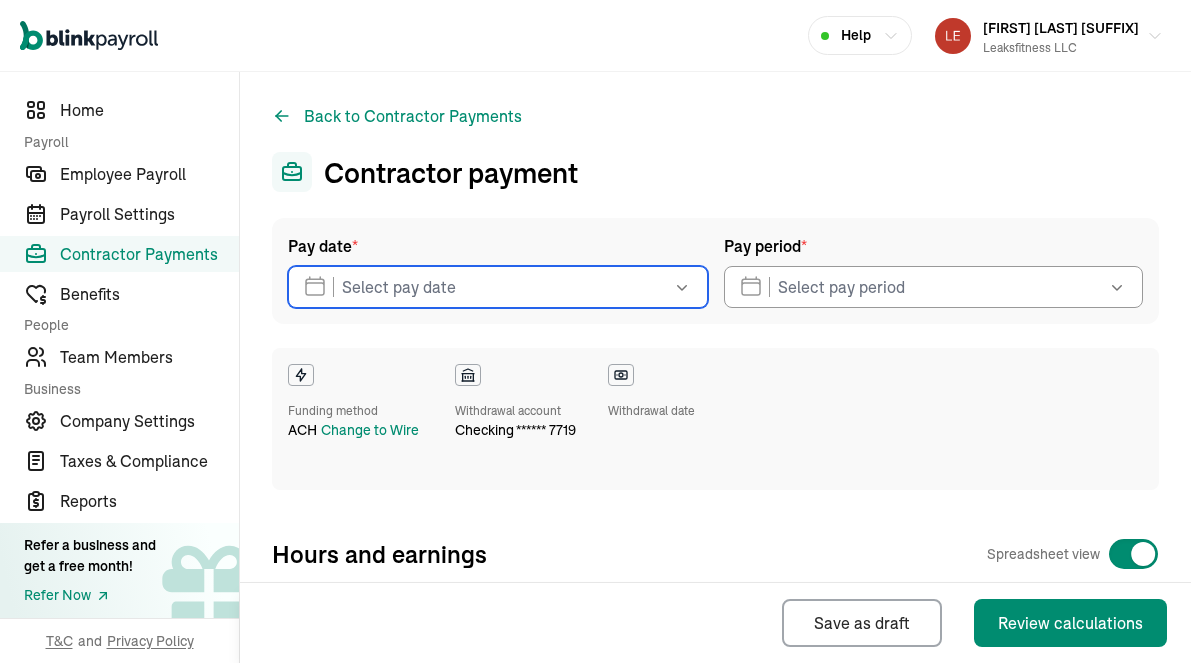 click at bounding box center (498, 287) 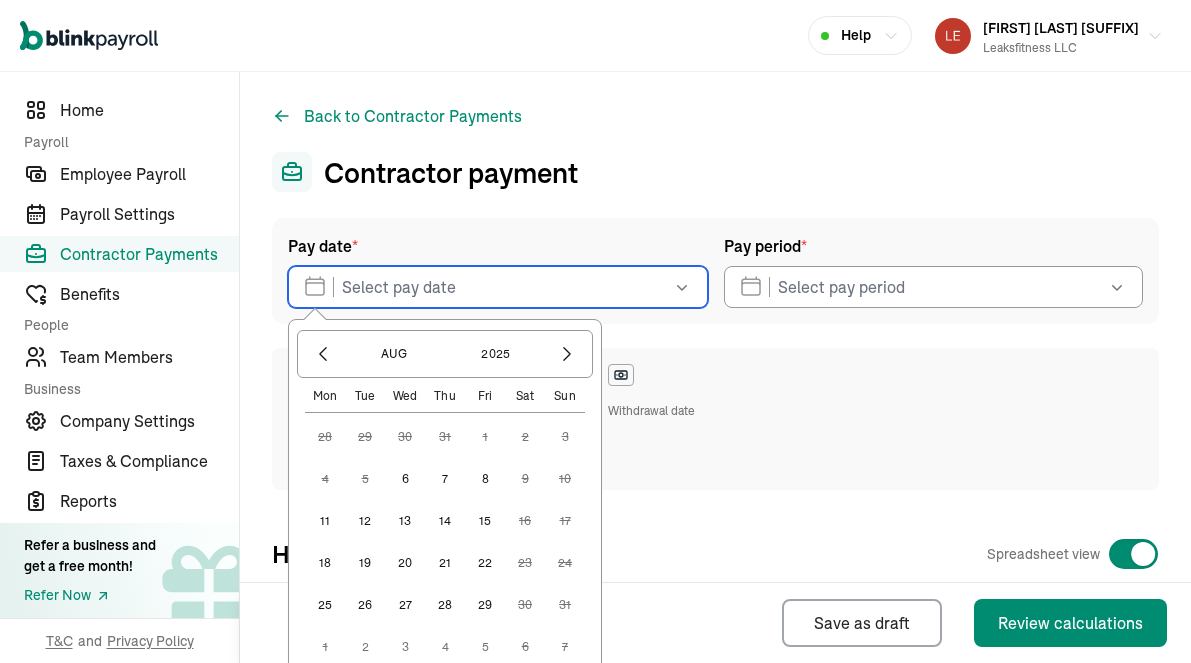 scroll, scrollTop: 110, scrollLeft: 0, axis: vertical 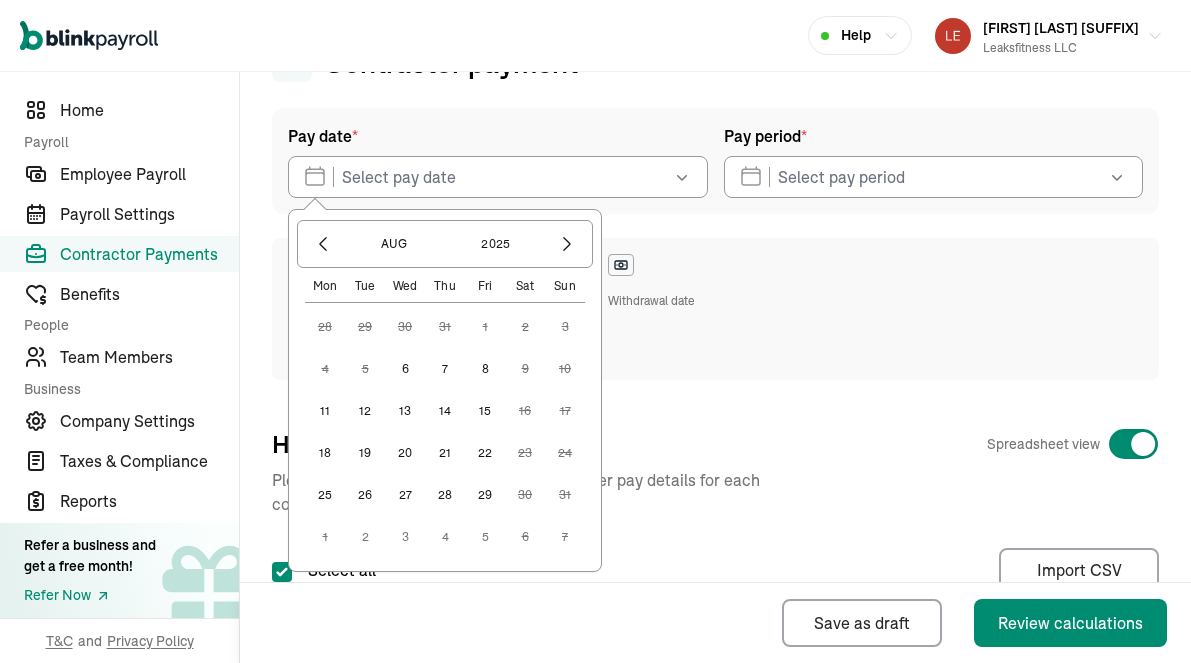 click on "6" at bounding box center [405, 369] 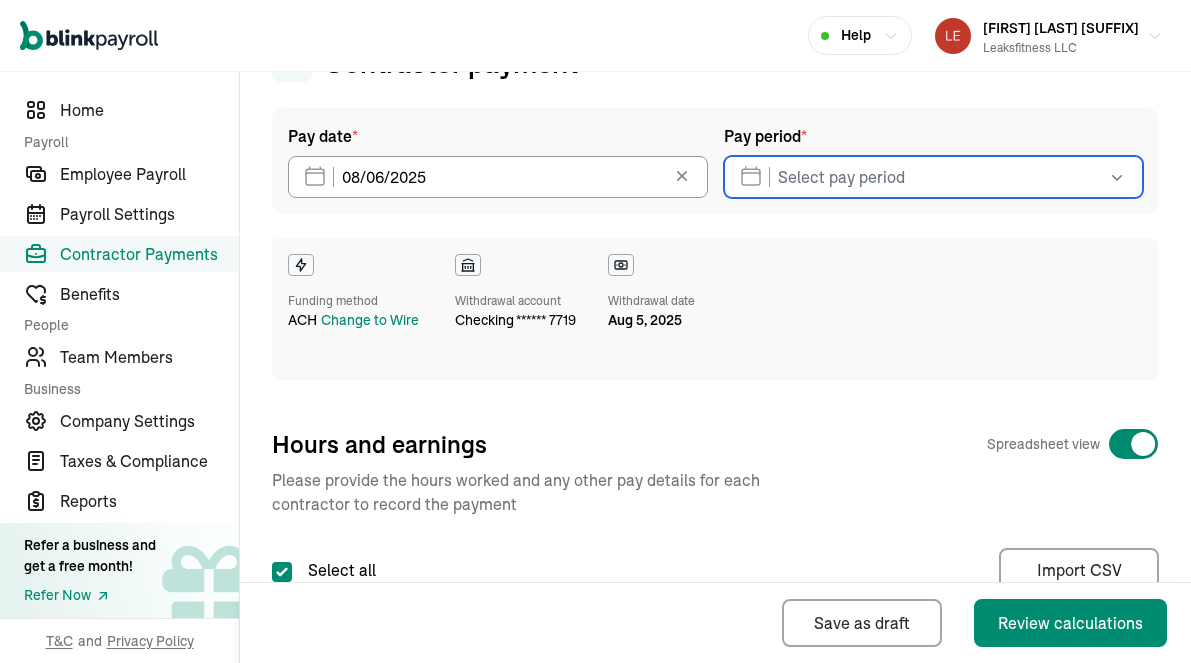 click at bounding box center (934, 177) 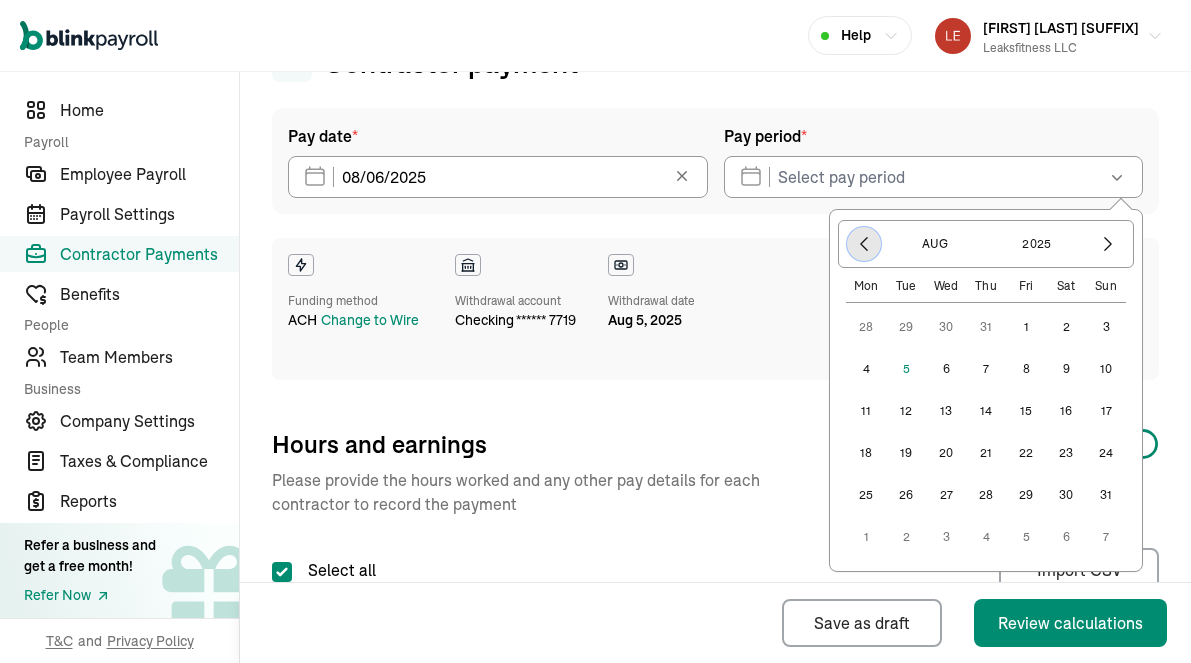 click 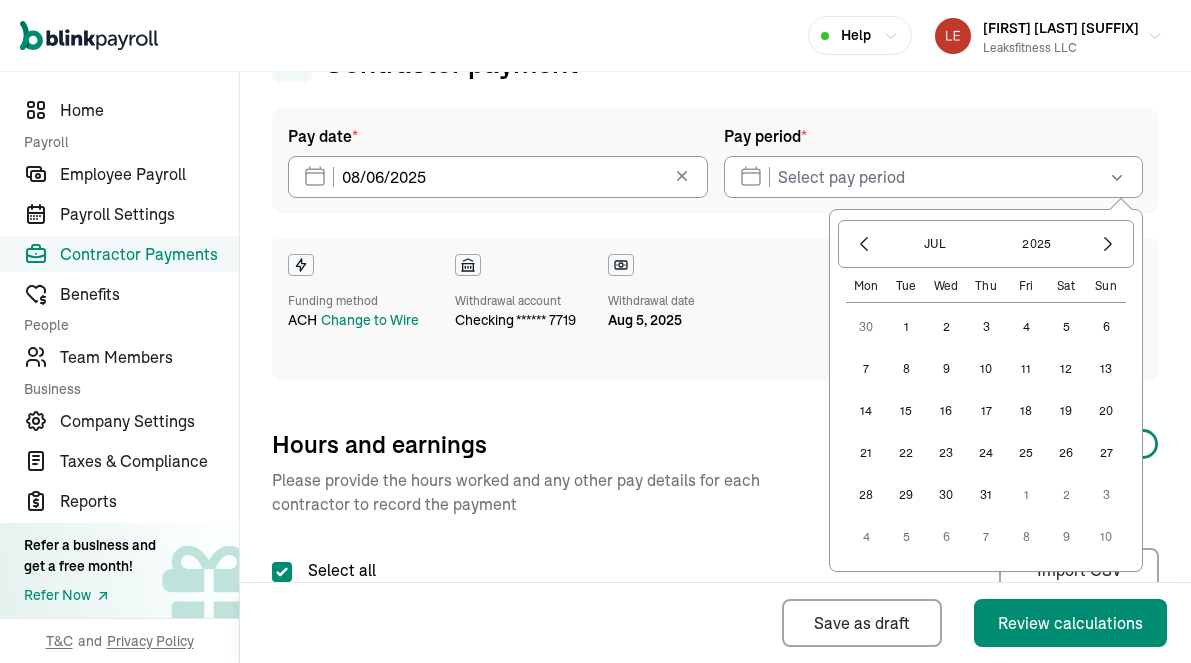 click on "10" at bounding box center [986, 369] 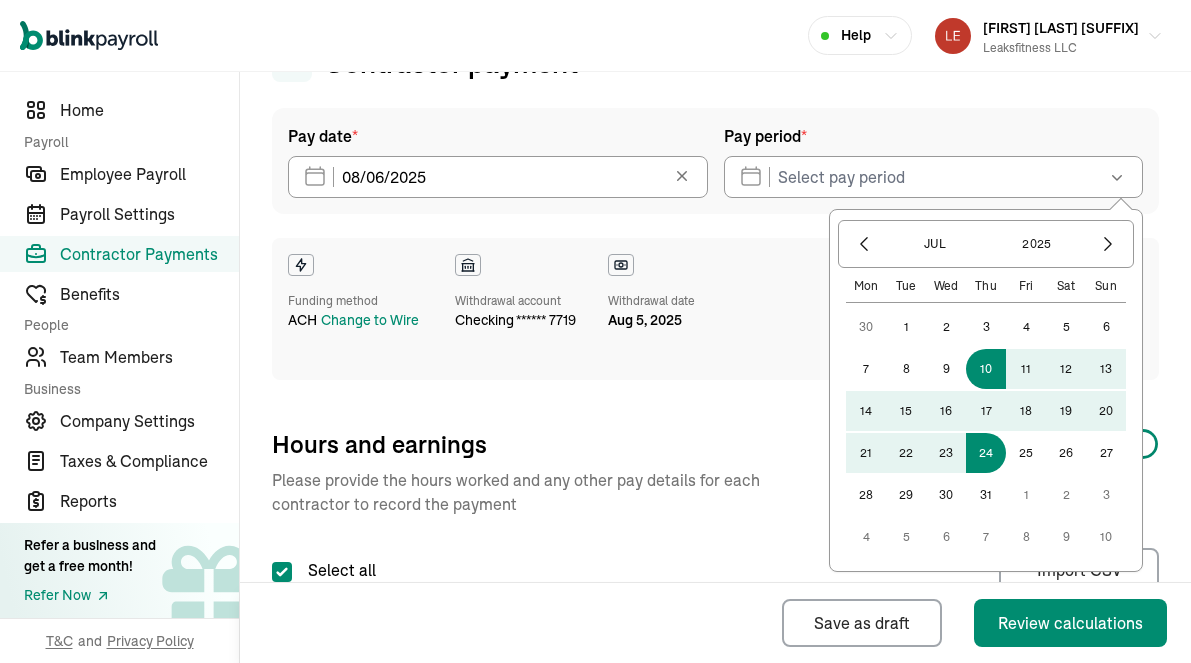 click on "24" at bounding box center [986, 453] 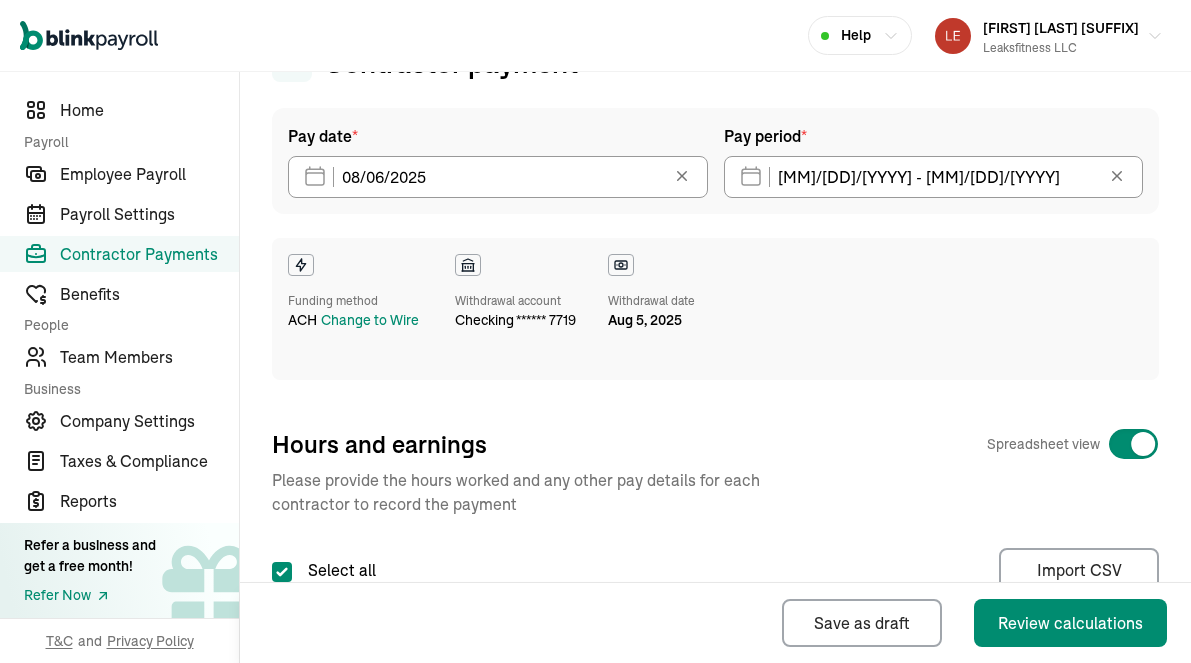 type on "07/10/2025 - 07/24/2025" 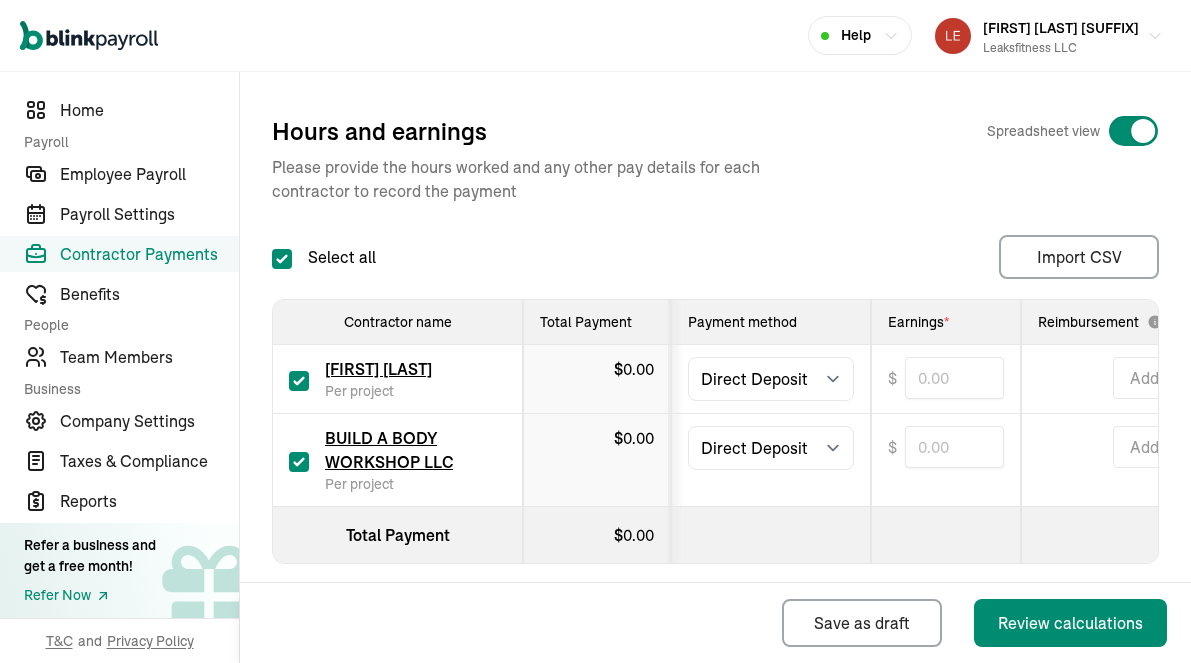 scroll, scrollTop: 432, scrollLeft: 0, axis: vertical 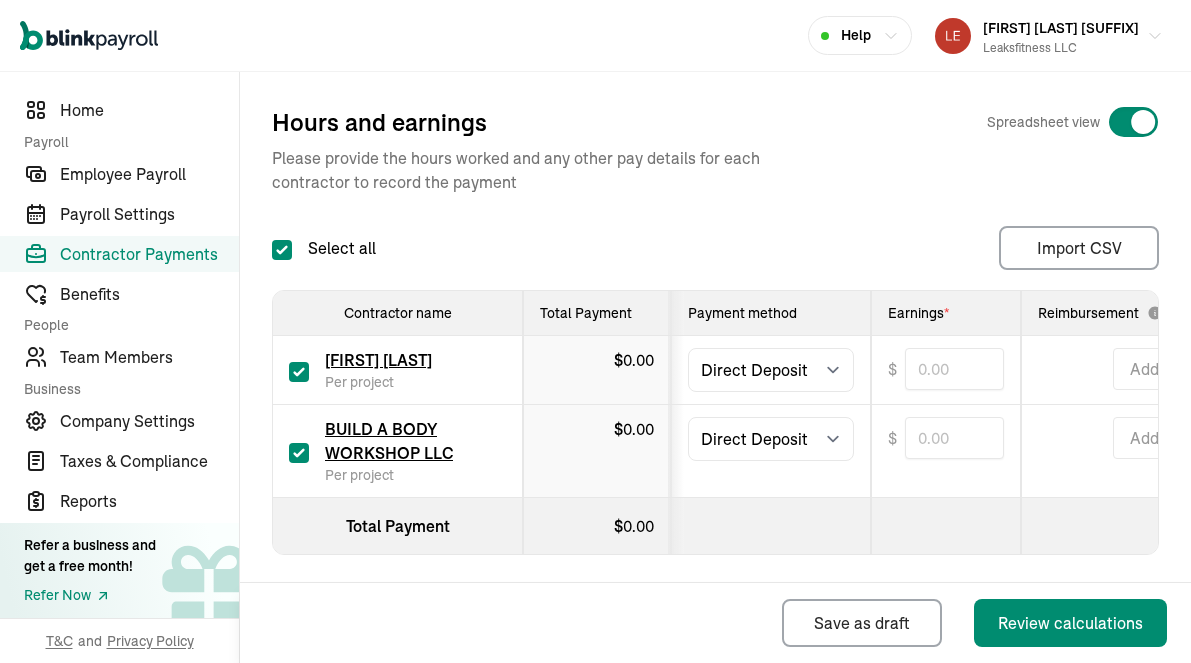 click at bounding box center [299, 372] 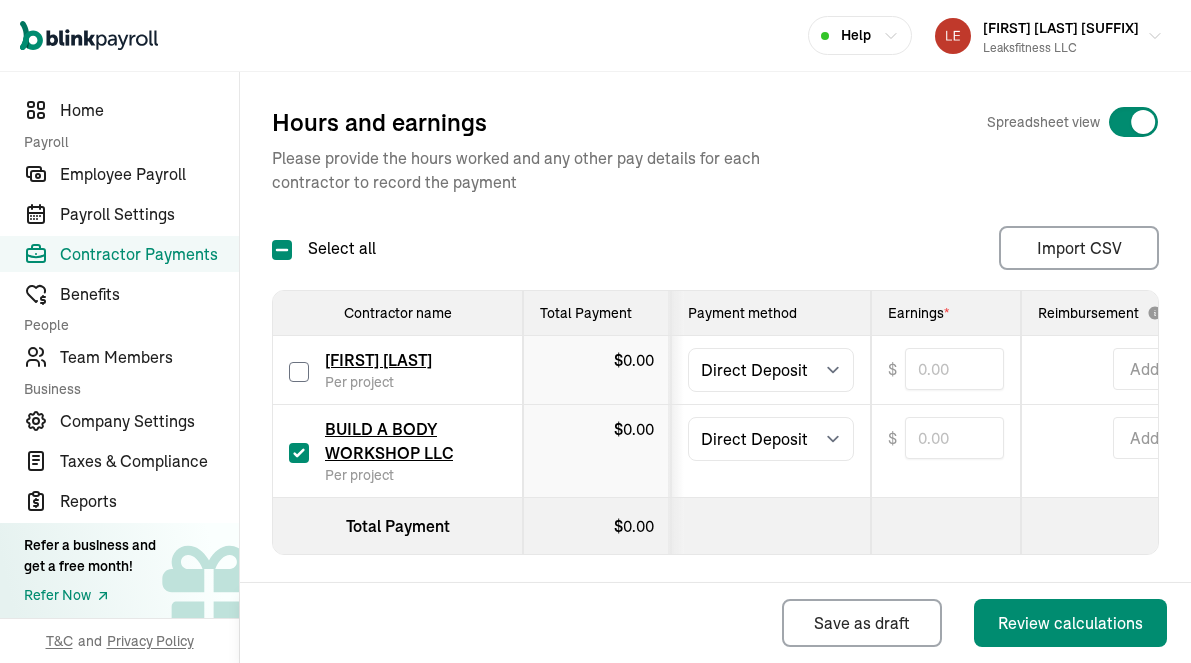 checkbox on "false" 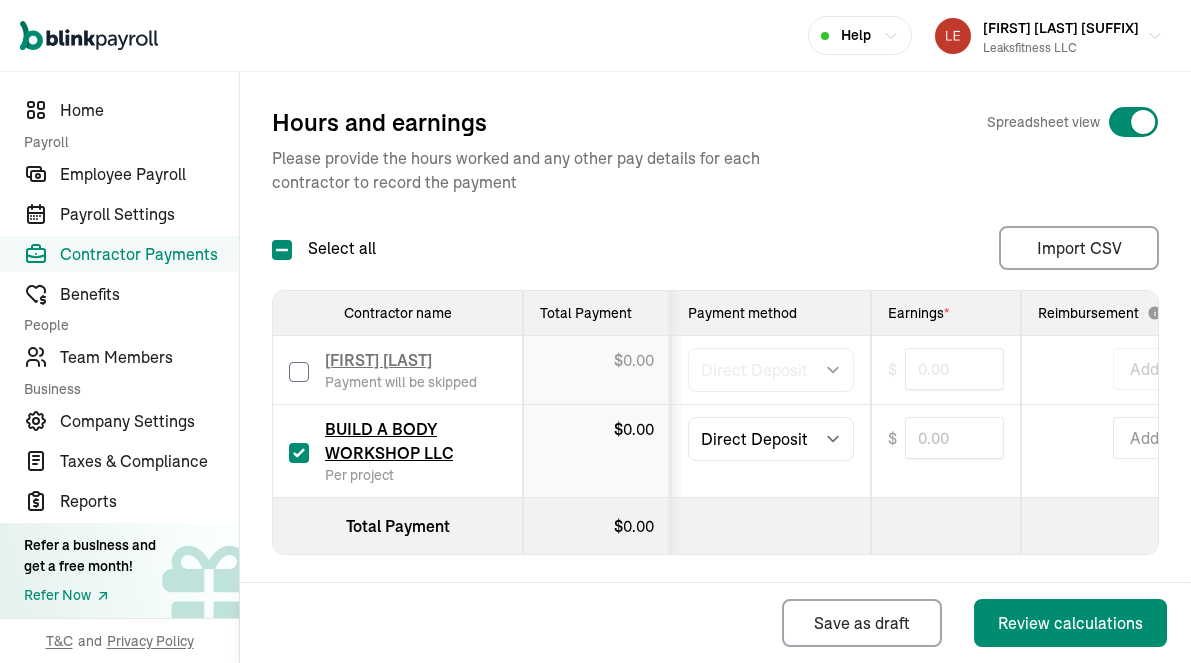 type on "0.00" 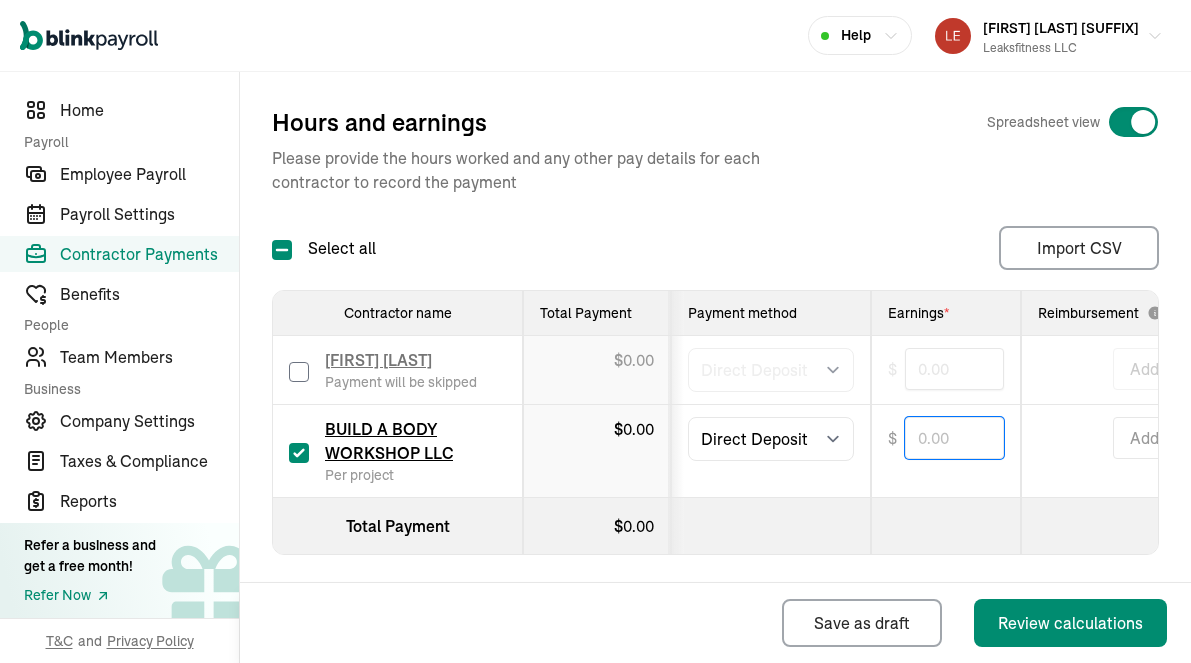 click at bounding box center [954, 438] 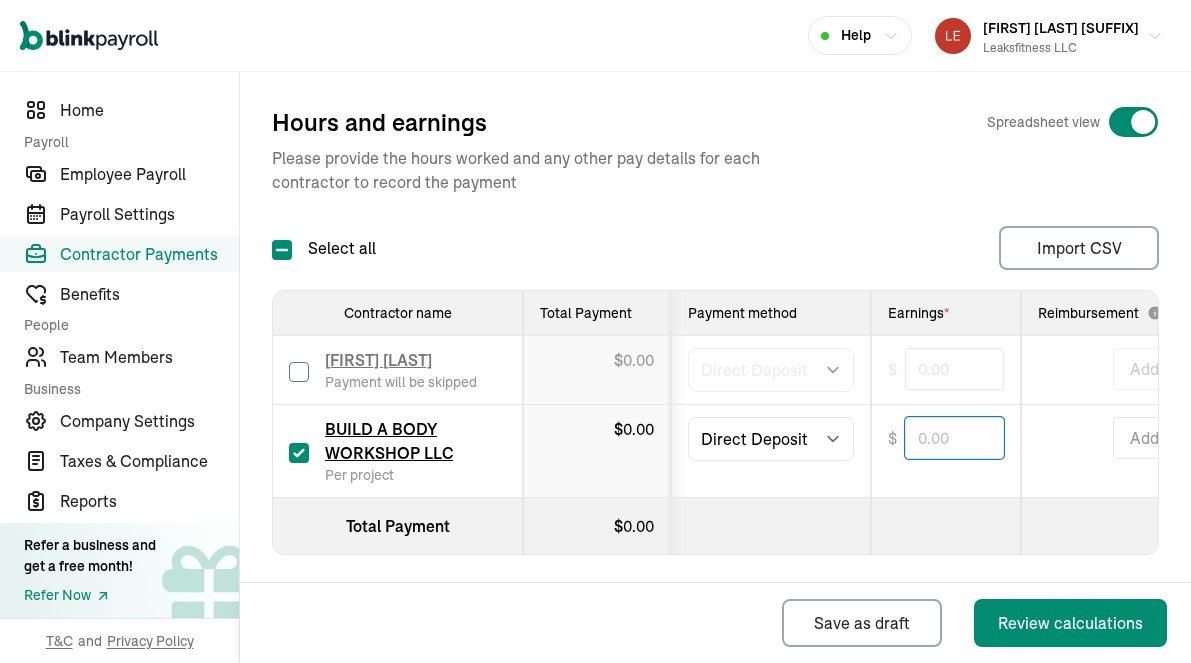 paste on "1,226.50" 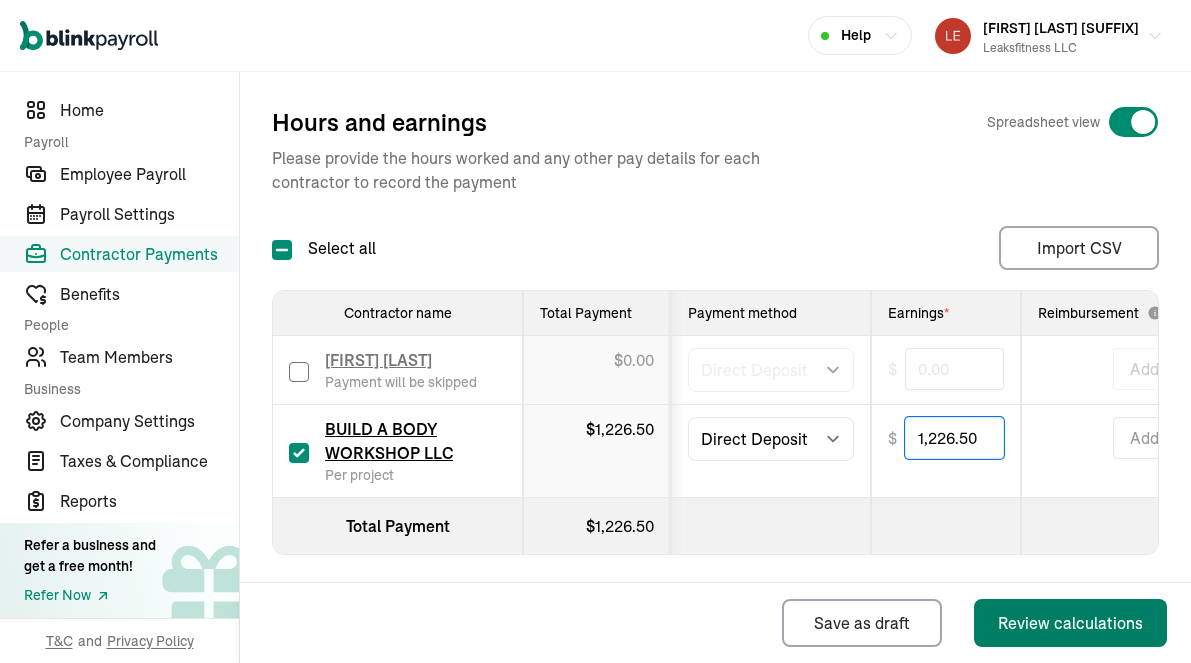 type on "1,226.50" 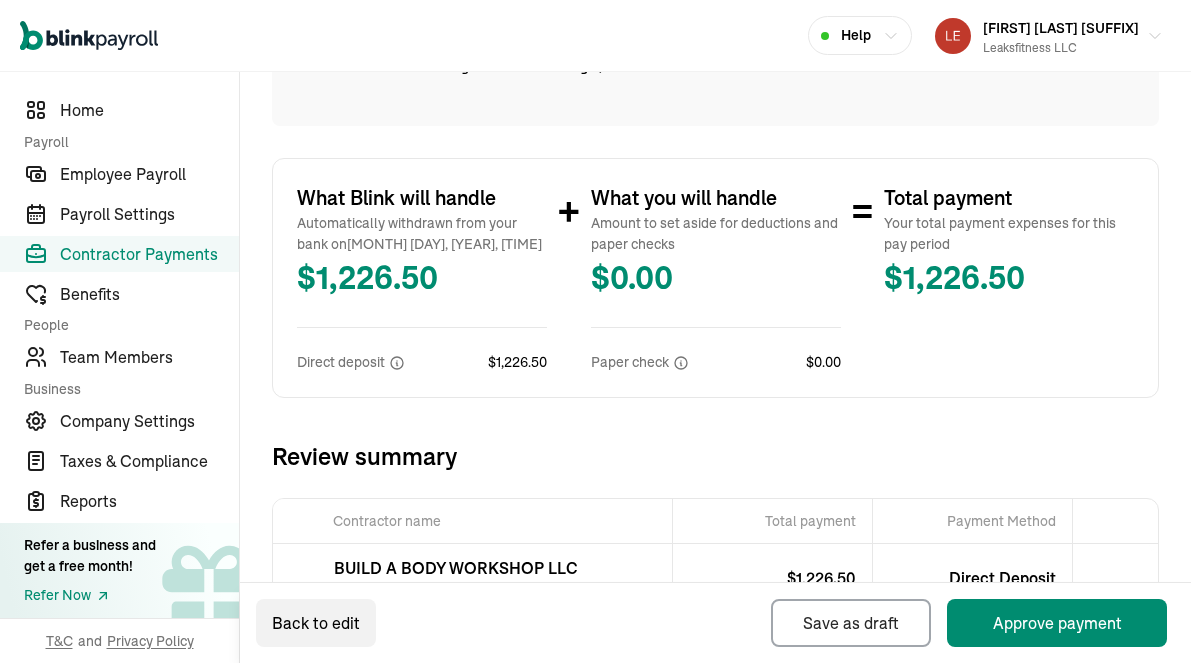 scroll, scrollTop: 424, scrollLeft: 0, axis: vertical 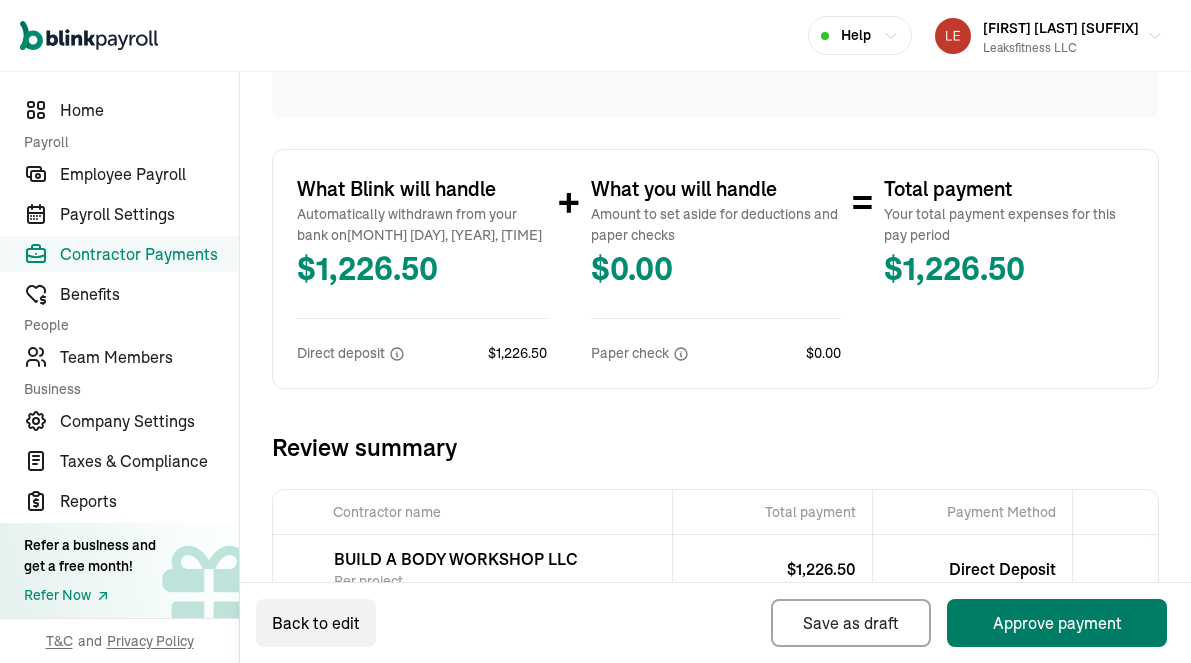 click on "Approve payment" at bounding box center [1057, 623] 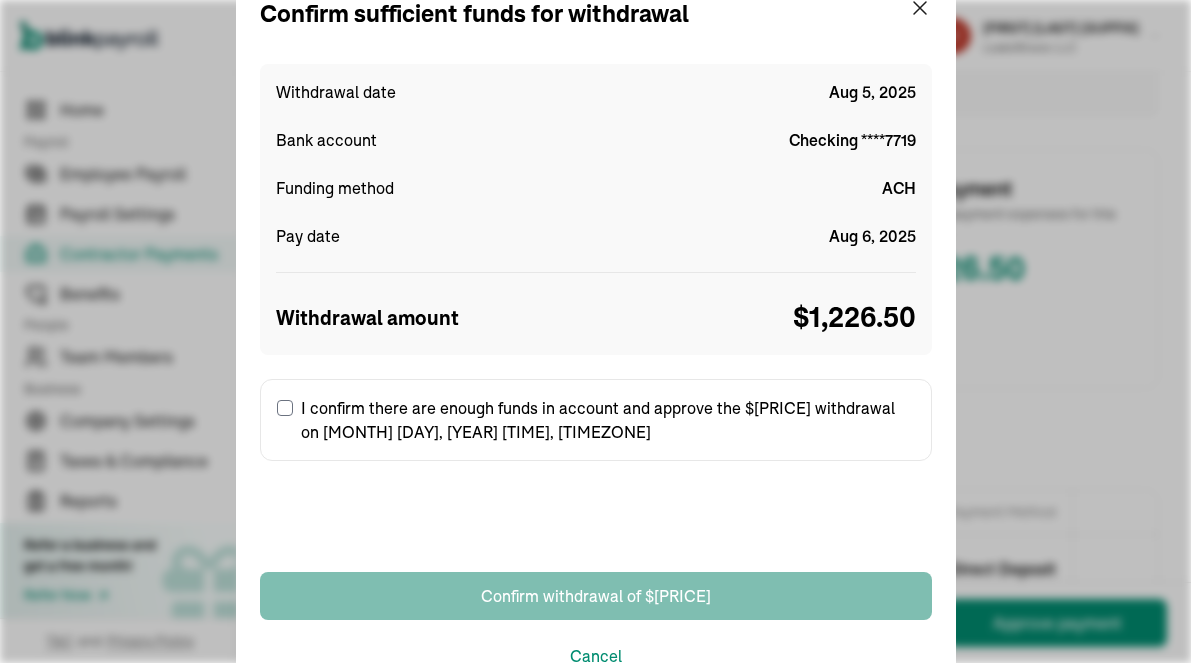 click on "I confirm there are enough funds in account and approve the $1226.5 withdrawal on Aug 5, 2025 08:00 PM, EDT" at bounding box center [285, 408] 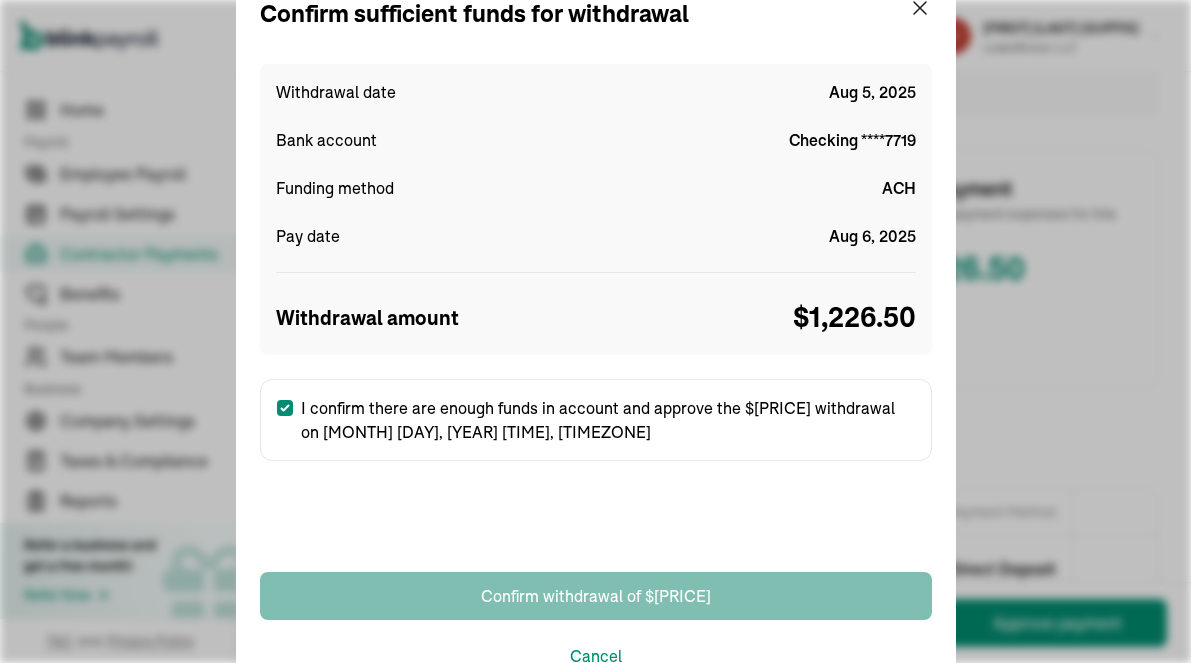 checkbox on "true" 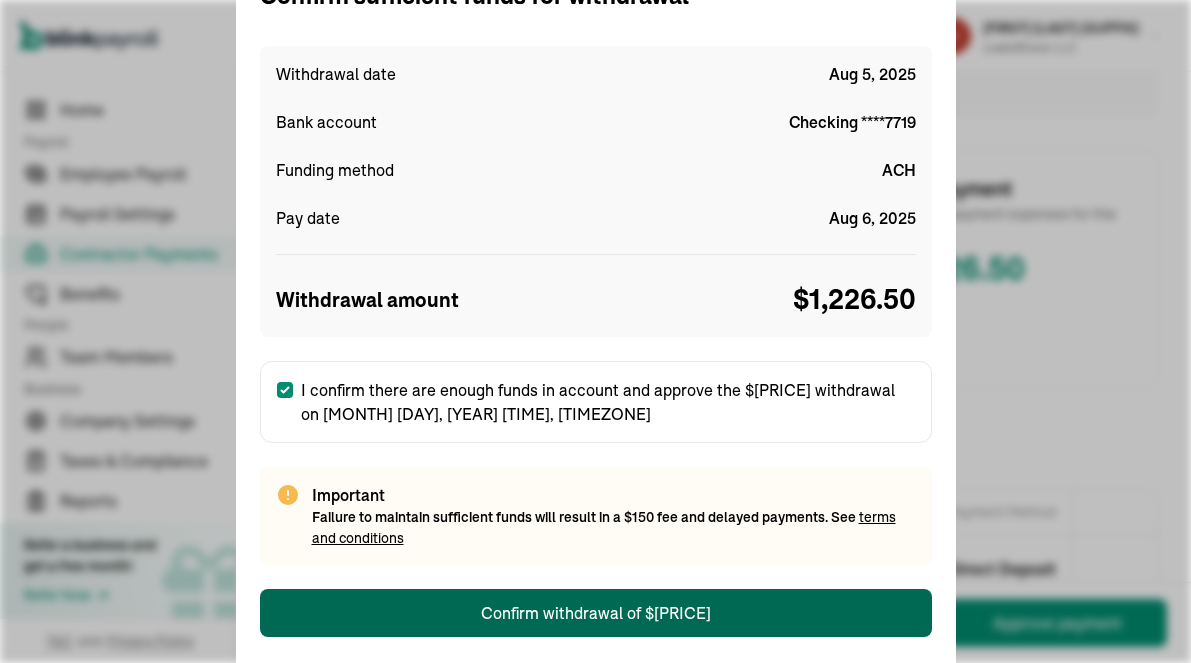 click on "Confirm withdrawal of $1226.5" at bounding box center (596, 613) 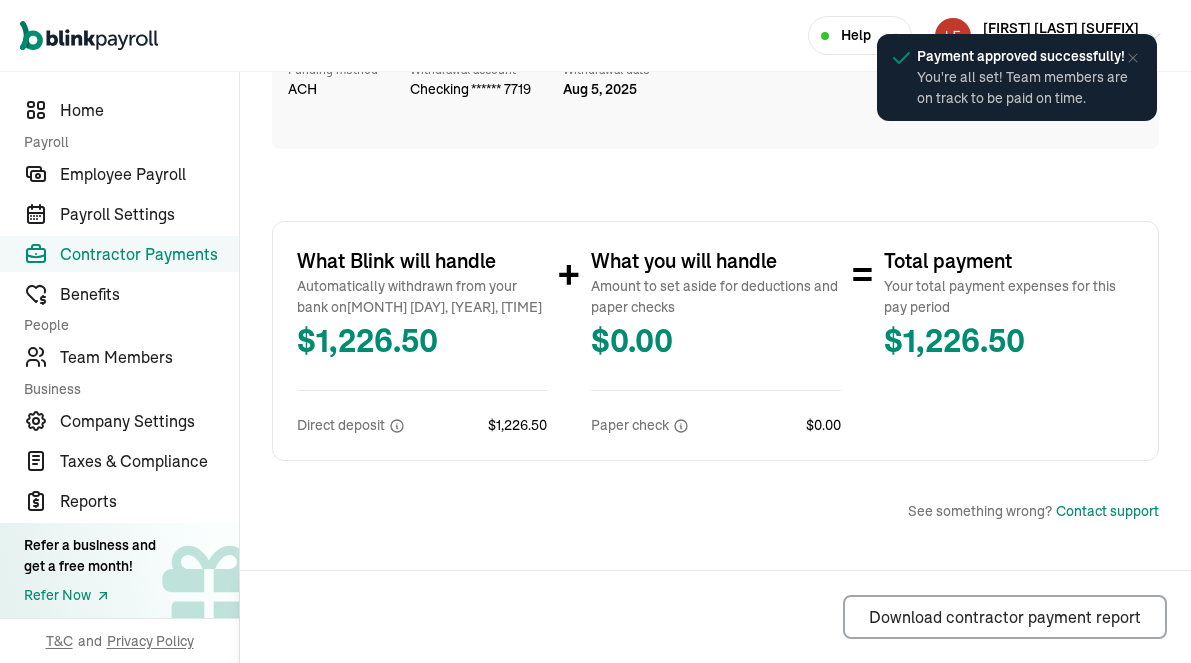 scroll, scrollTop: 0, scrollLeft: 0, axis: both 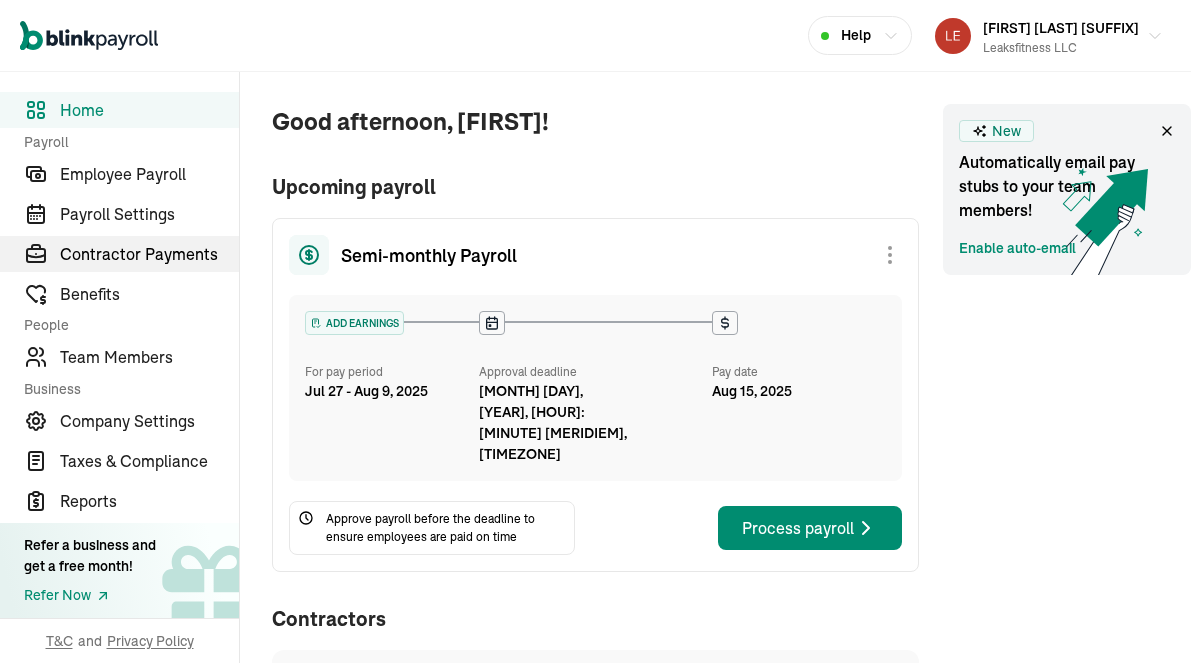 click on "Contractor Payments" at bounding box center (119, 254) 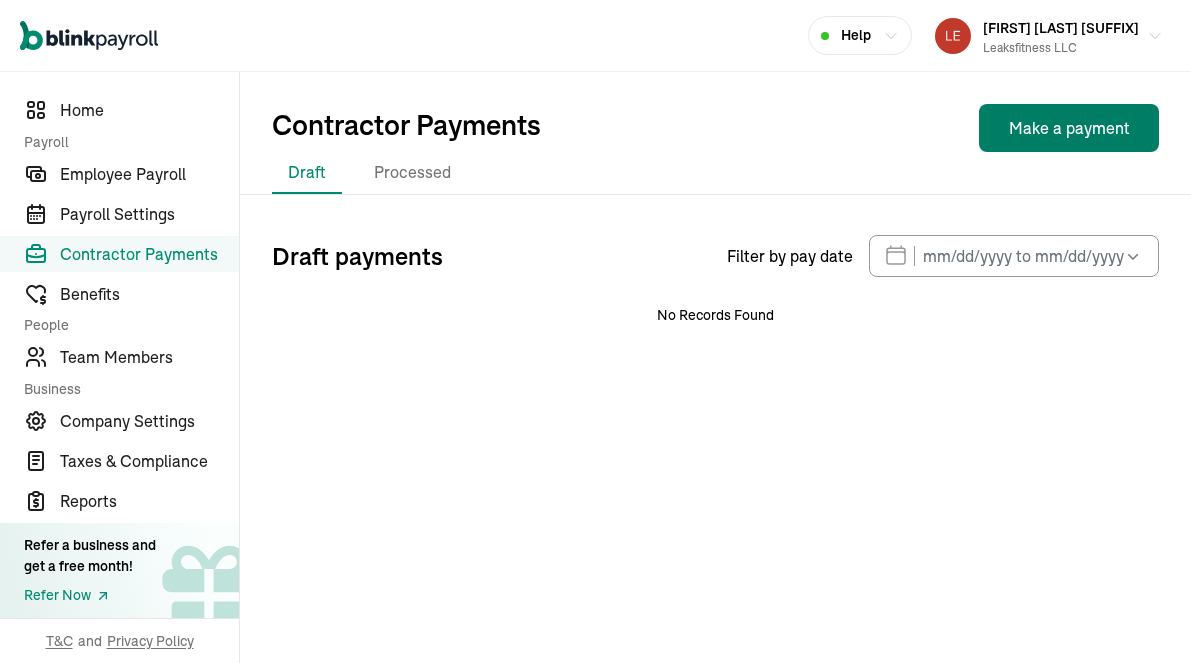 click on "Make a payment" at bounding box center [1069, 128] 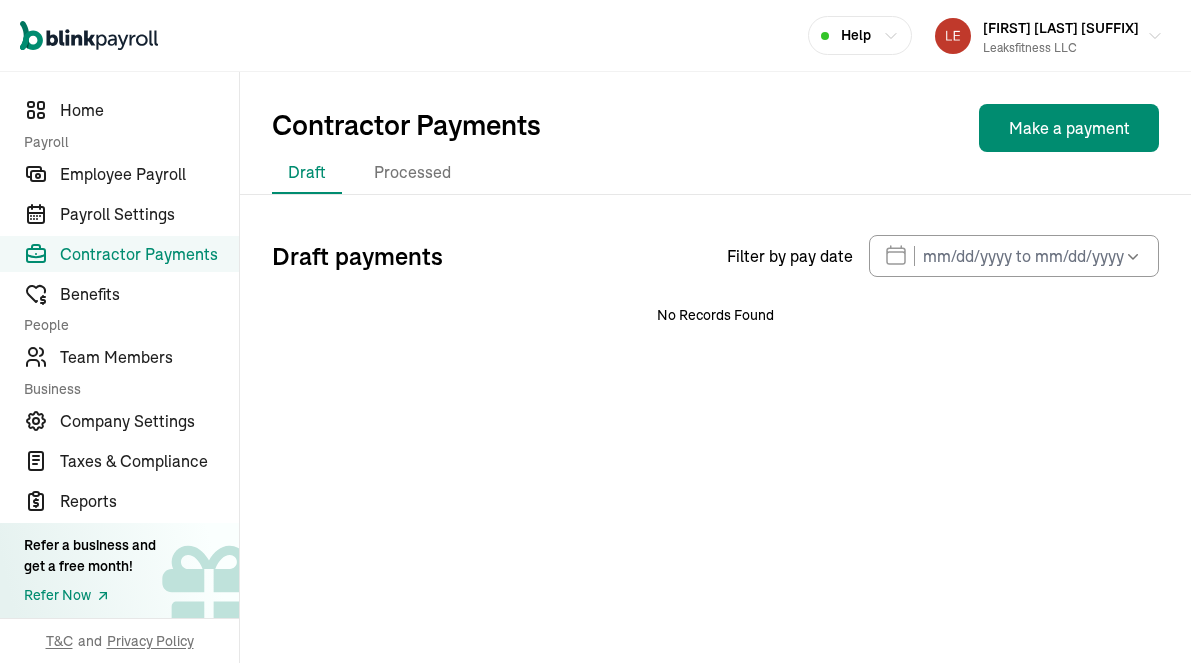 select on "direct_deposit" 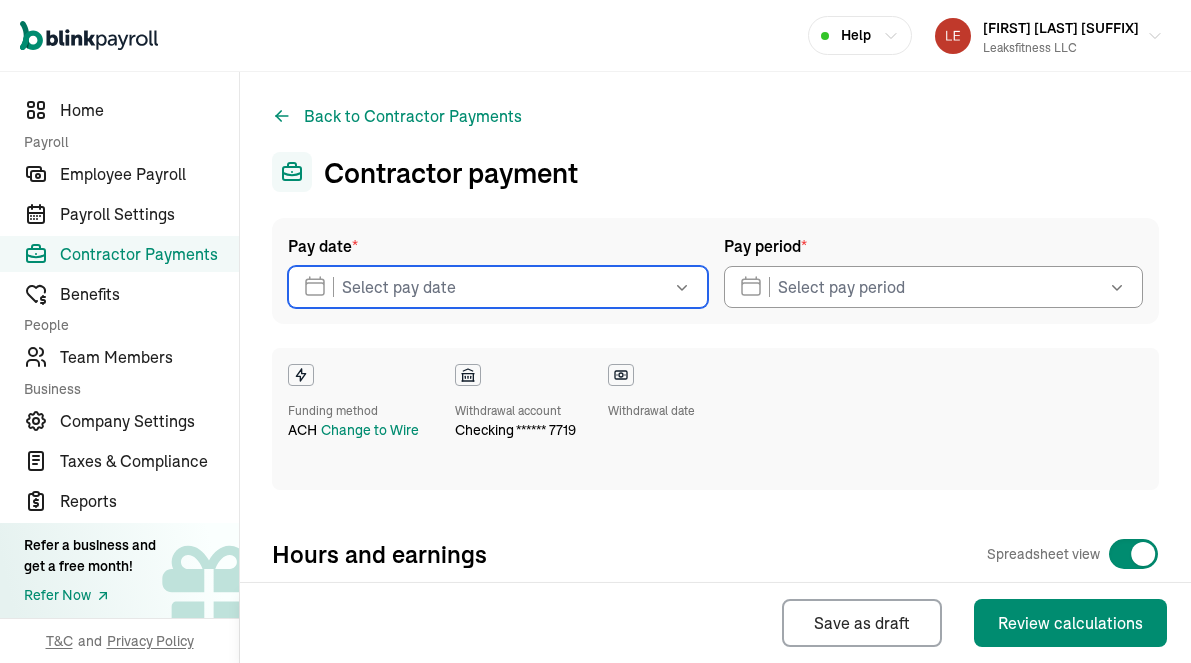 click at bounding box center (498, 287) 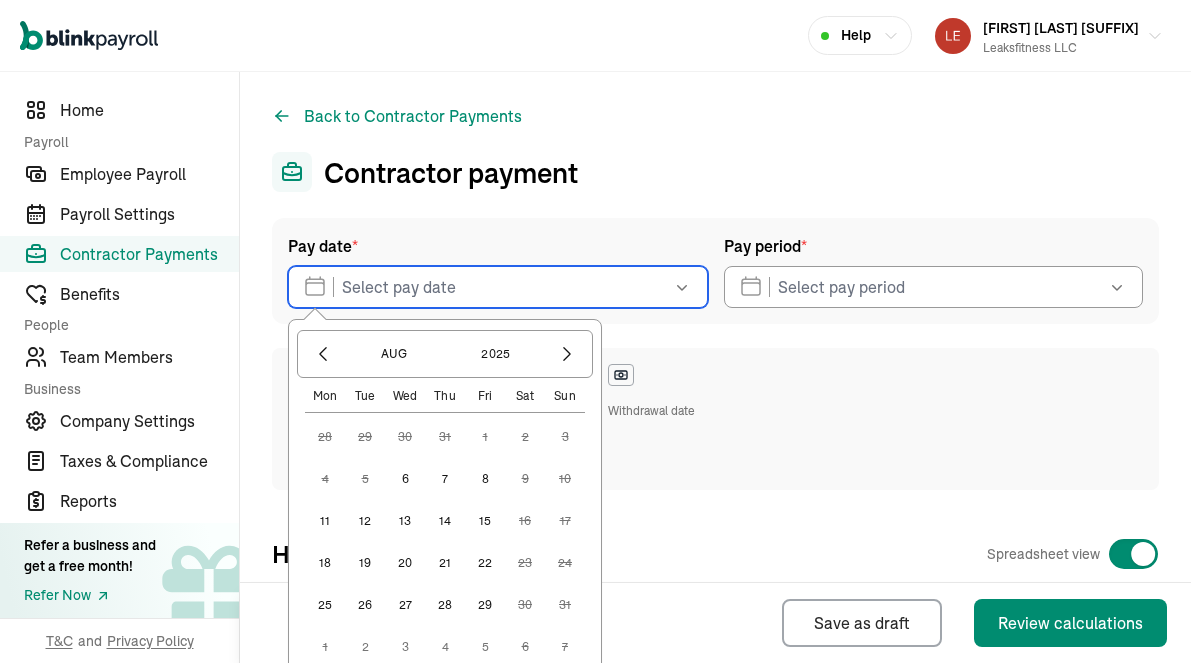 scroll, scrollTop: 110, scrollLeft: 0, axis: vertical 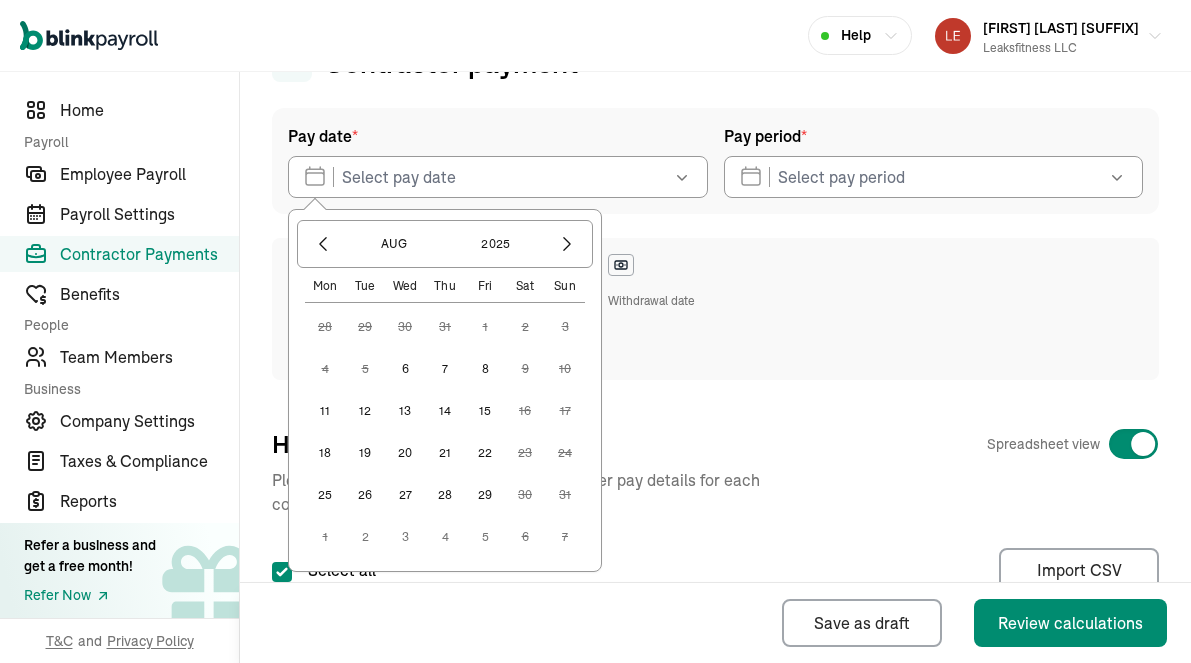 click on "6" at bounding box center (405, 369) 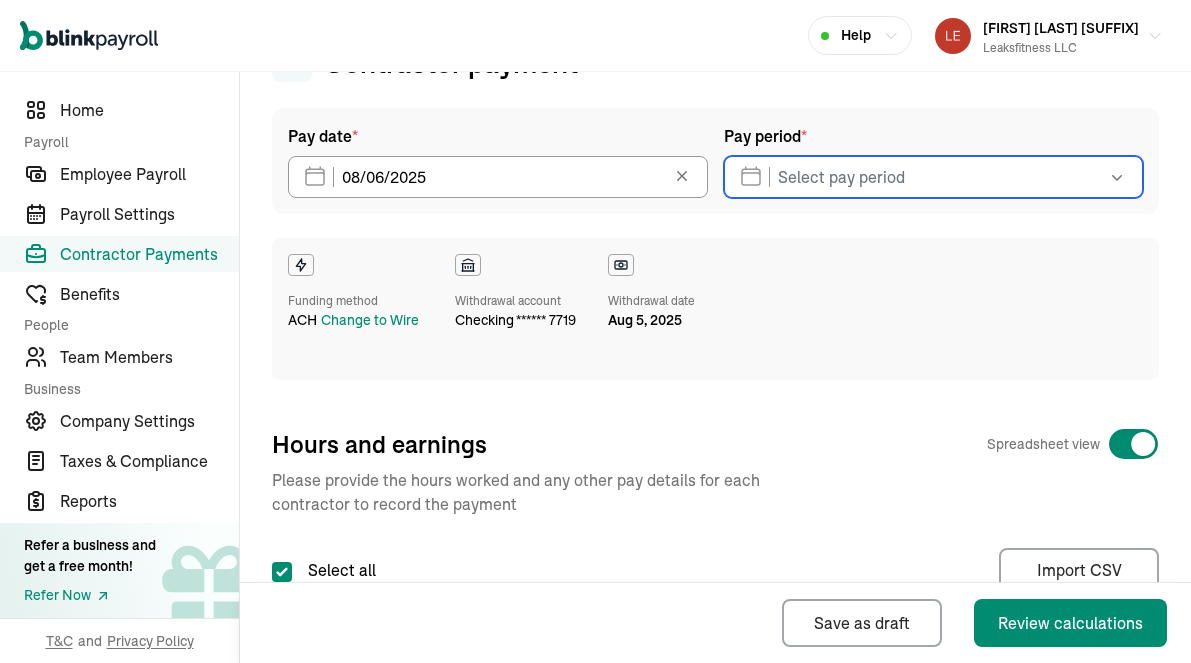 click at bounding box center [934, 177] 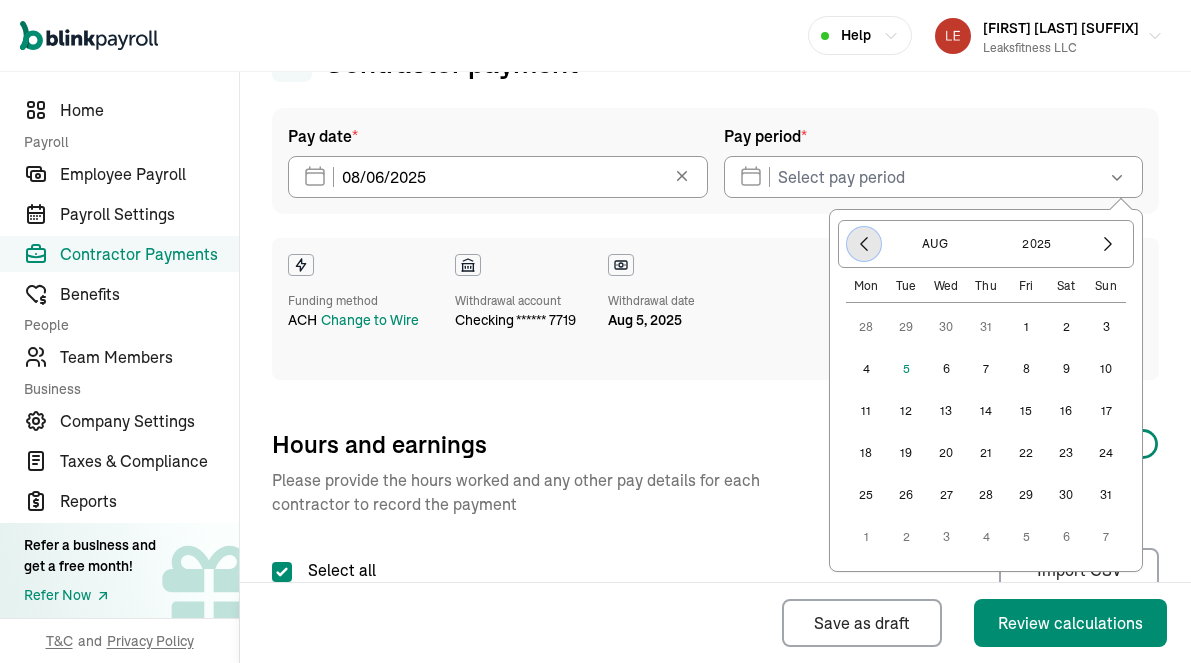 click 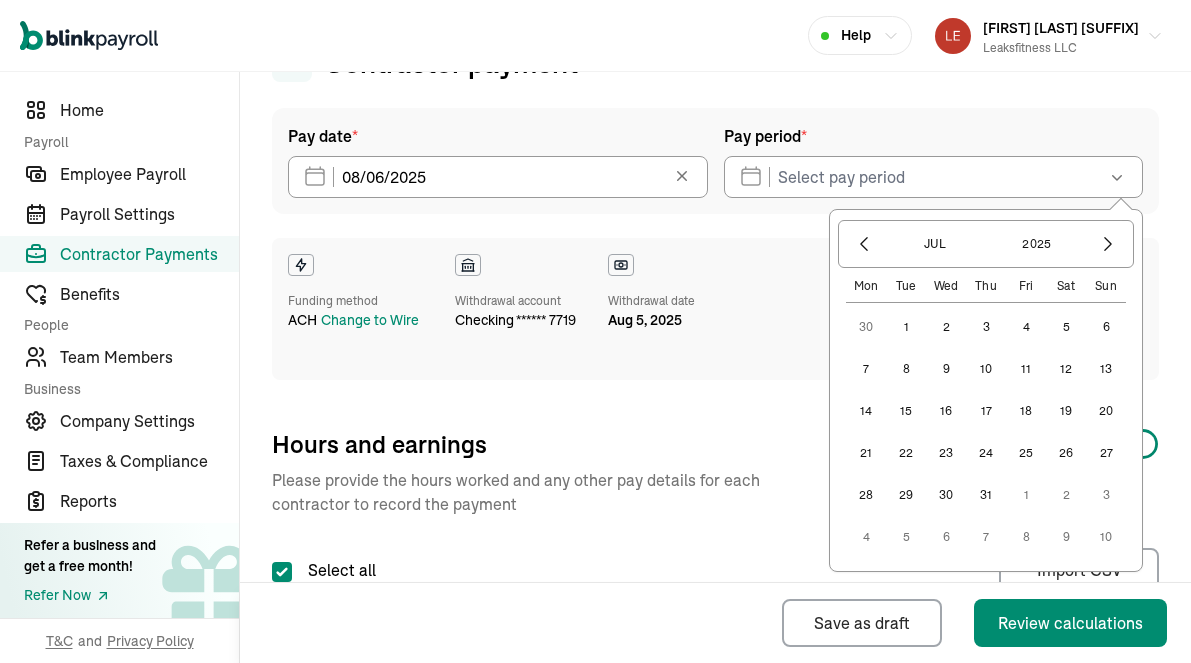 click on "10" at bounding box center [986, 369] 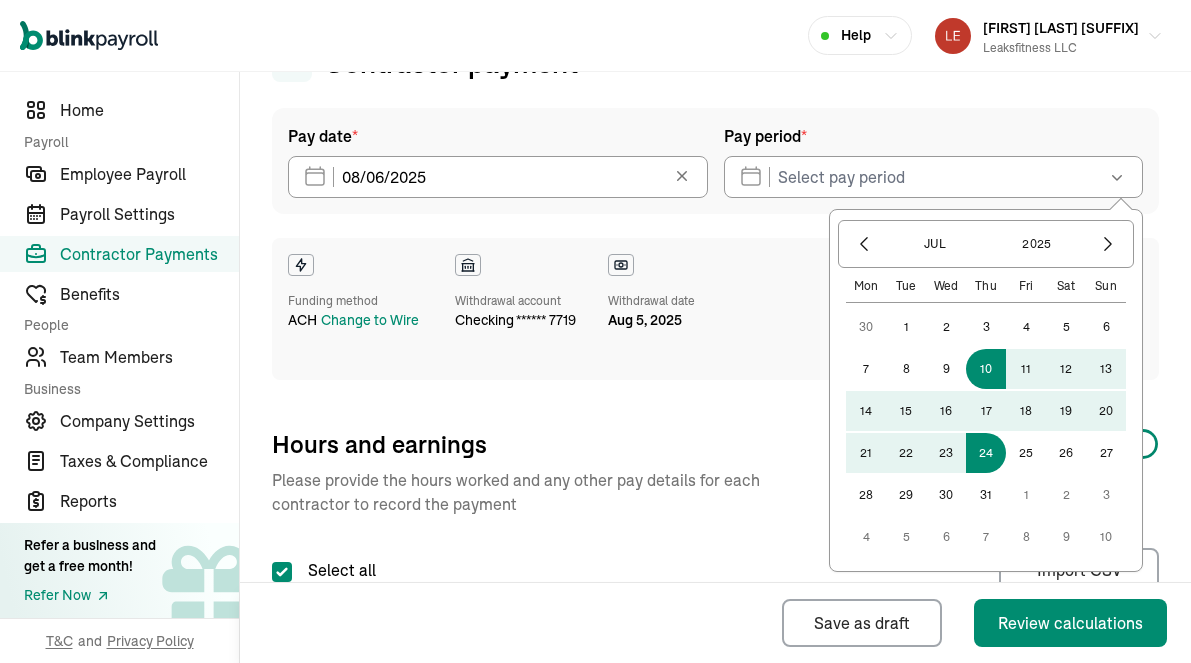 click on "24" at bounding box center (986, 453) 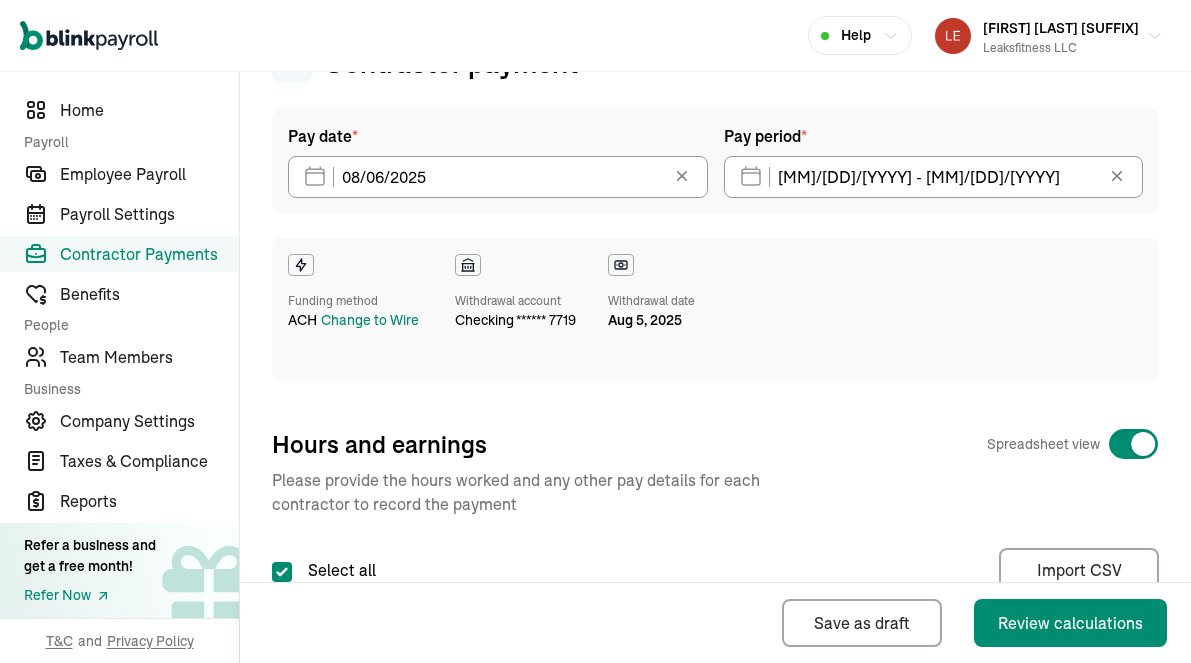 type on "07/10/2025 - 07/24/2025" 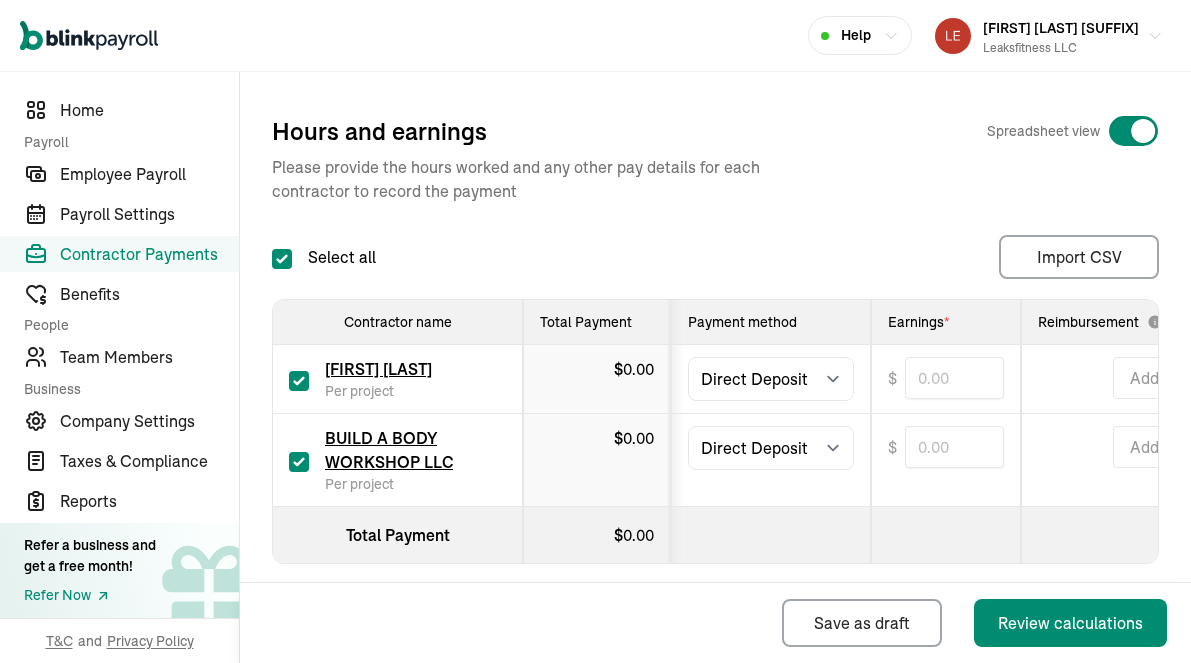 scroll, scrollTop: 432, scrollLeft: 0, axis: vertical 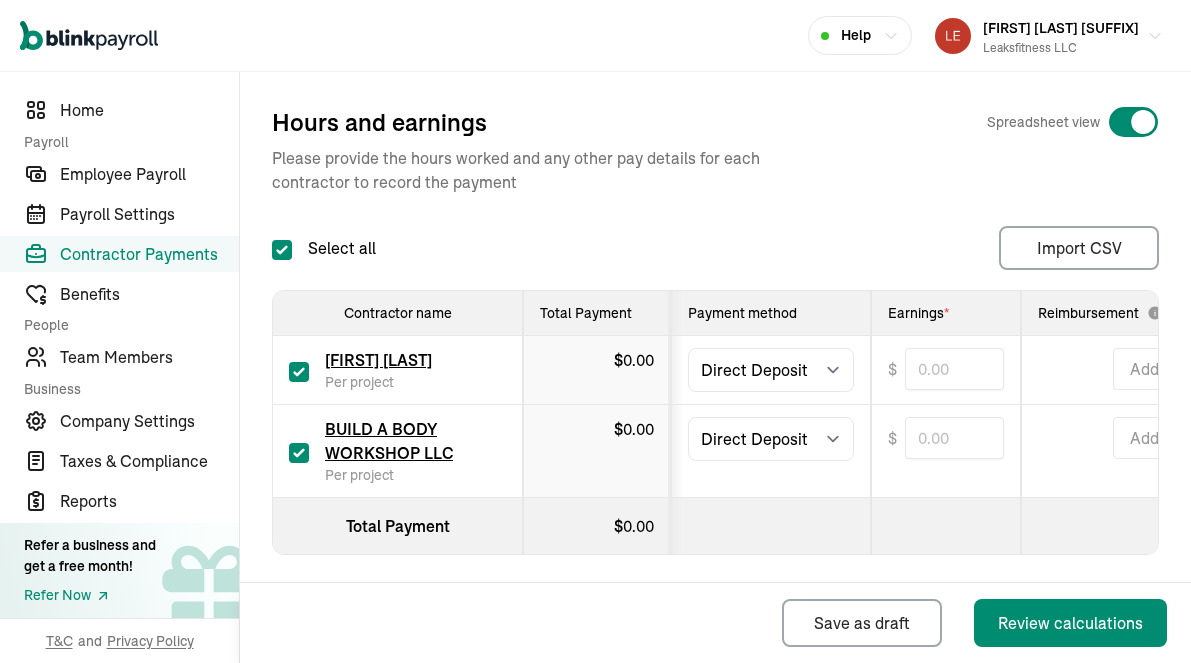 click at bounding box center (299, 372) 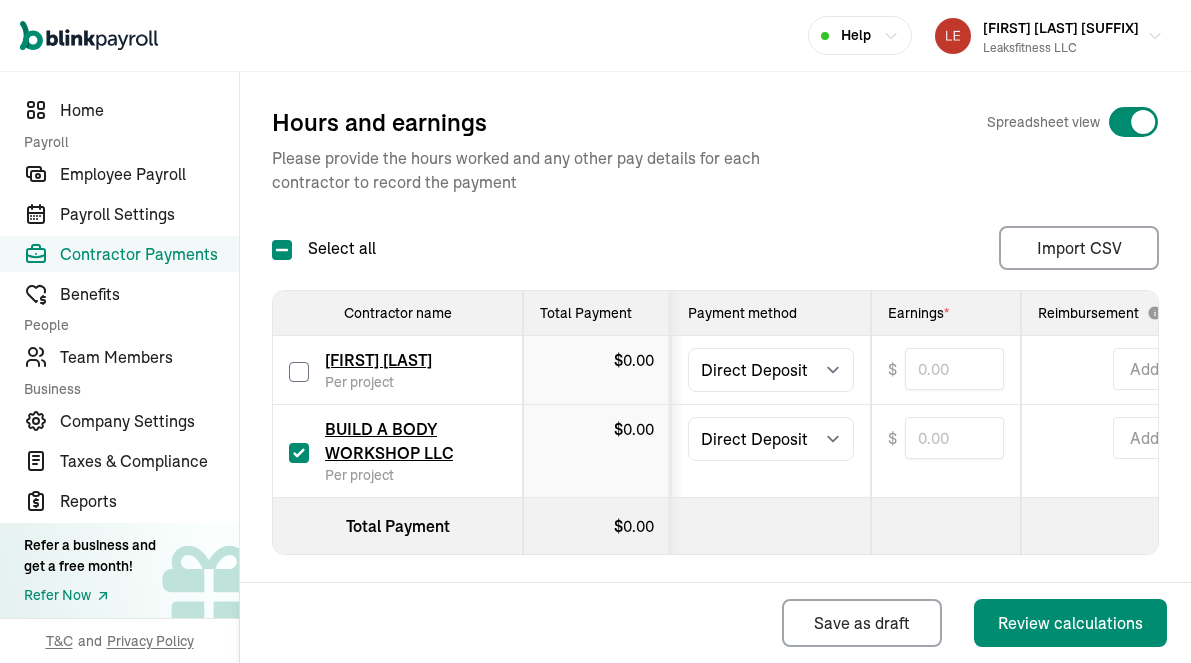 checkbox on "false" 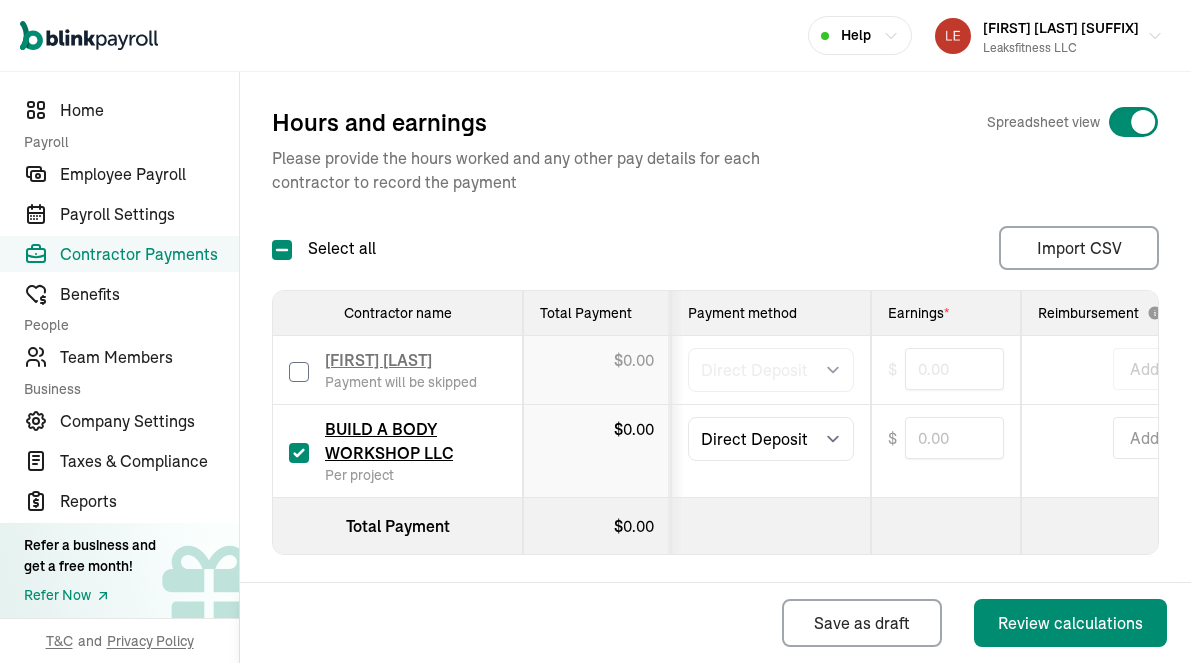 type on "0.00" 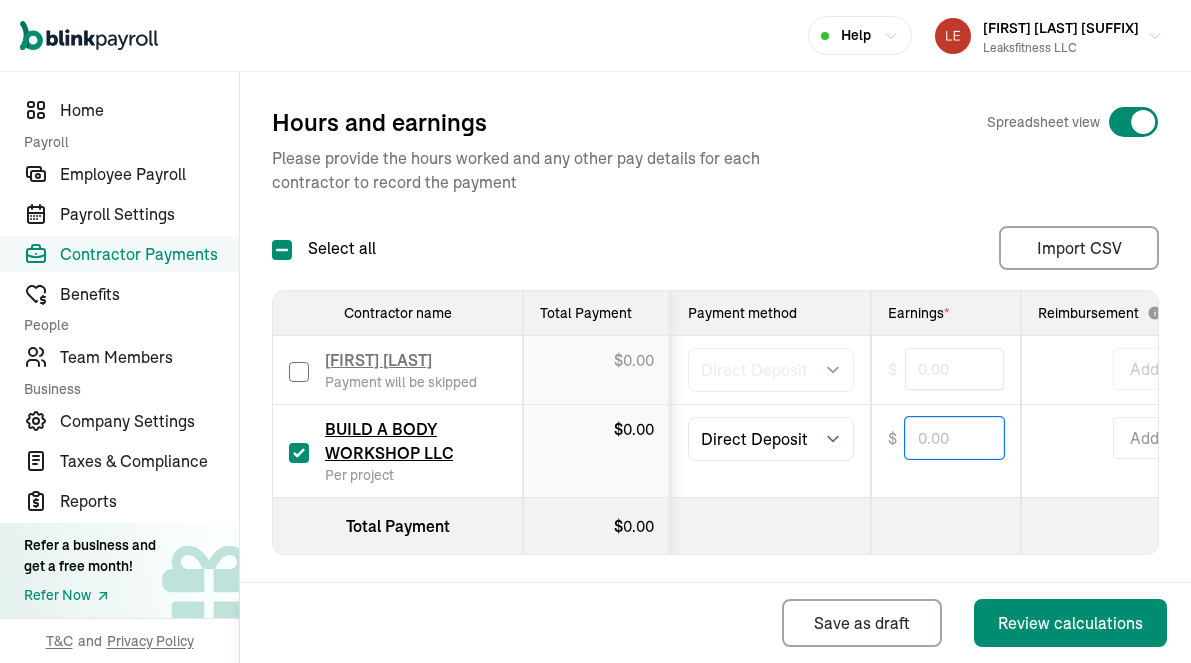 click at bounding box center (954, 438) 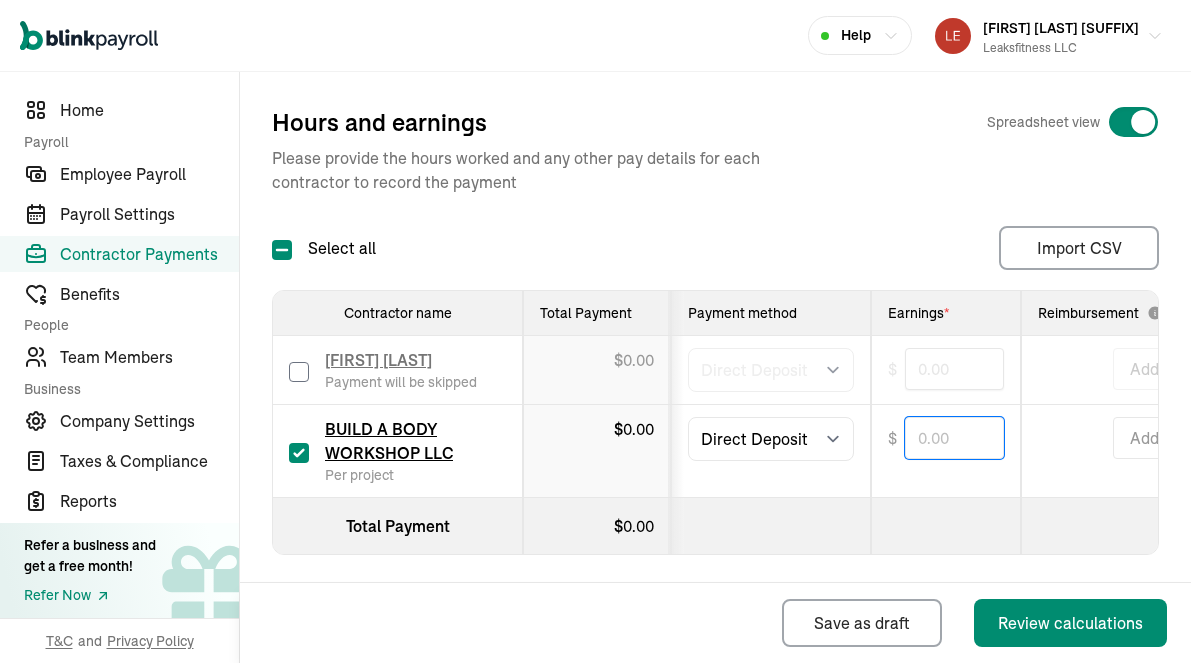 paste on "1,226.50" 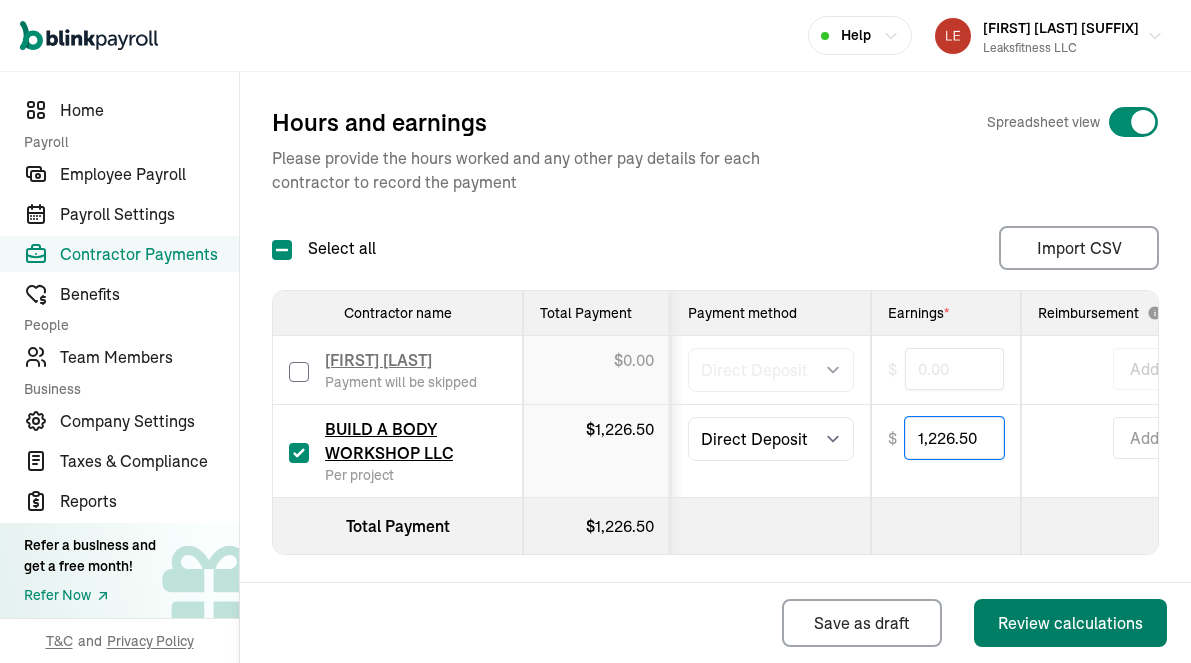 type on "1,226.50" 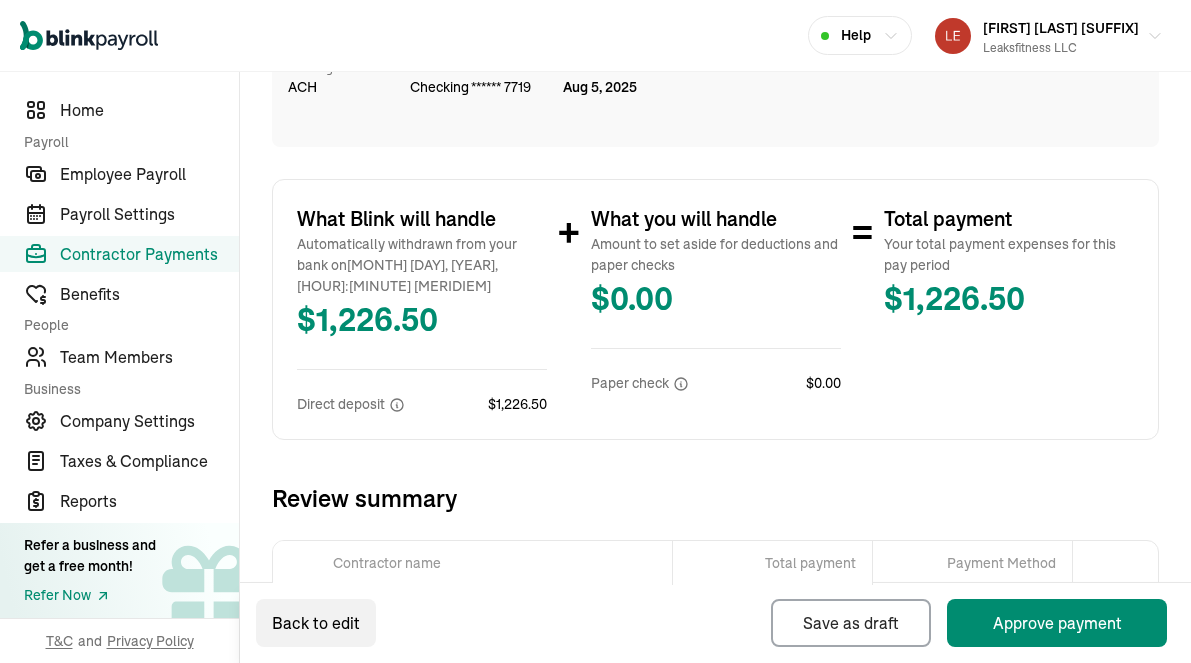 scroll, scrollTop: 424, scrollLeft: 0, axis: vertical 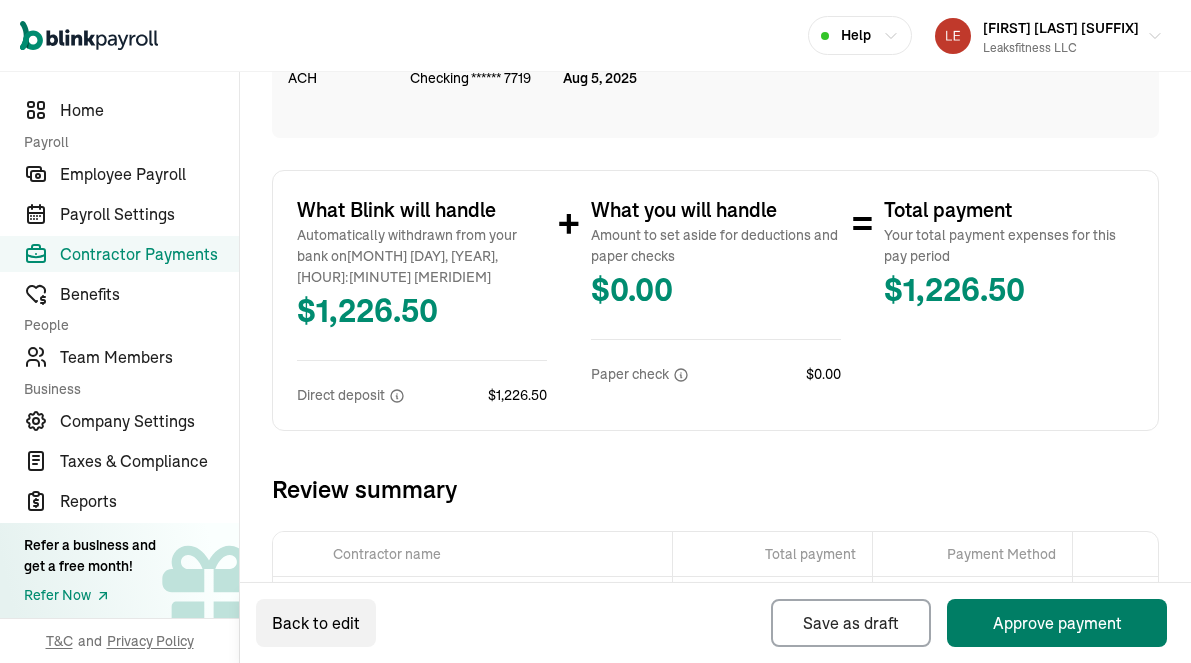 click on "Approve payment" at bounding box center (1057, 623) 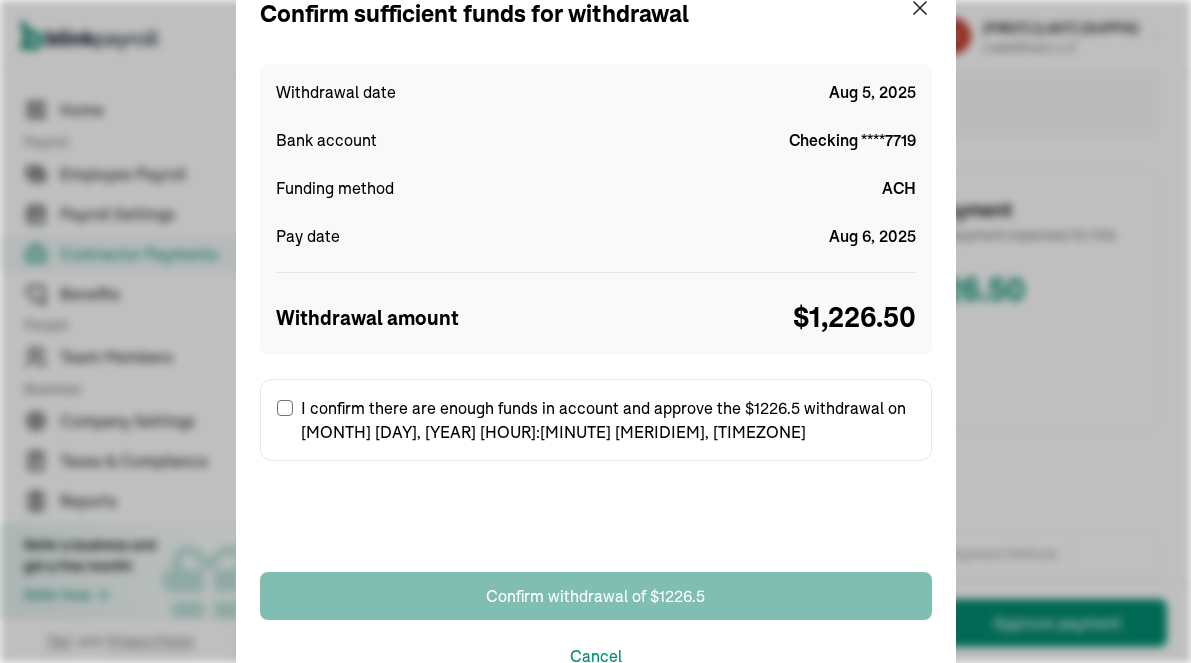 click on "I confirm there are enough funds in account and approve the $1226.5 withdrawal on Aug 5, 2025 08:00 PM, EDT" at bounding box center [285, 408] 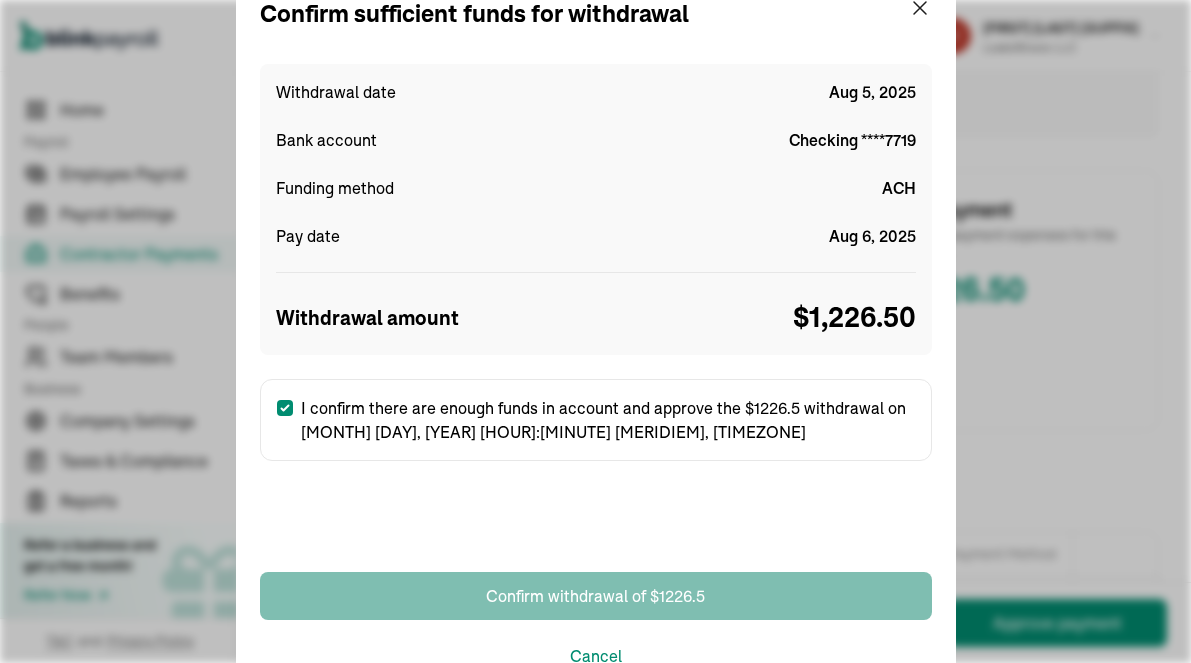checkbox on "true" 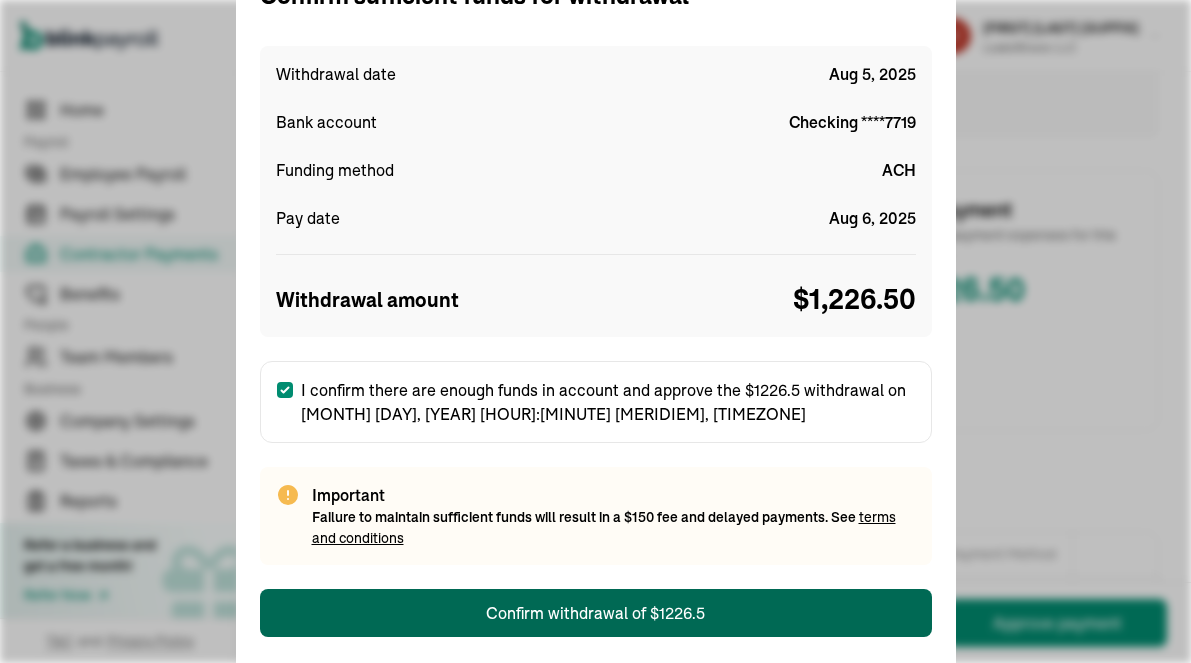 click on "Confirm withdrawal of $1226.5" at bounding box center [595, 613] 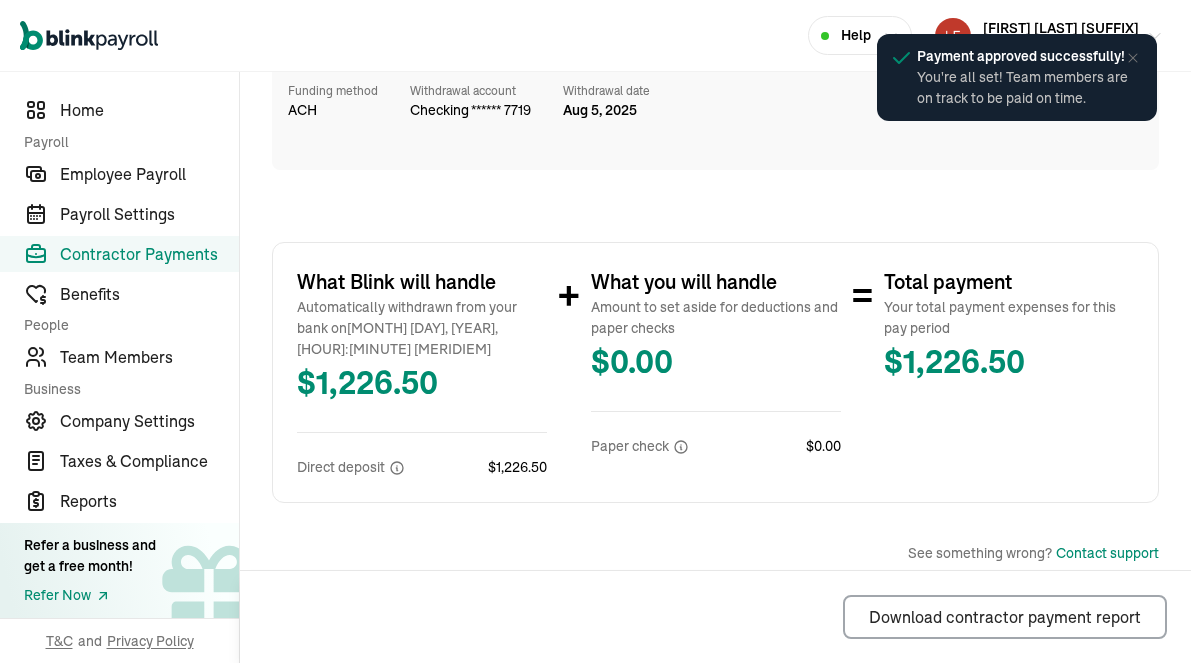scroll, scrollTop: 0, scrollLeft: 0, axis: both 